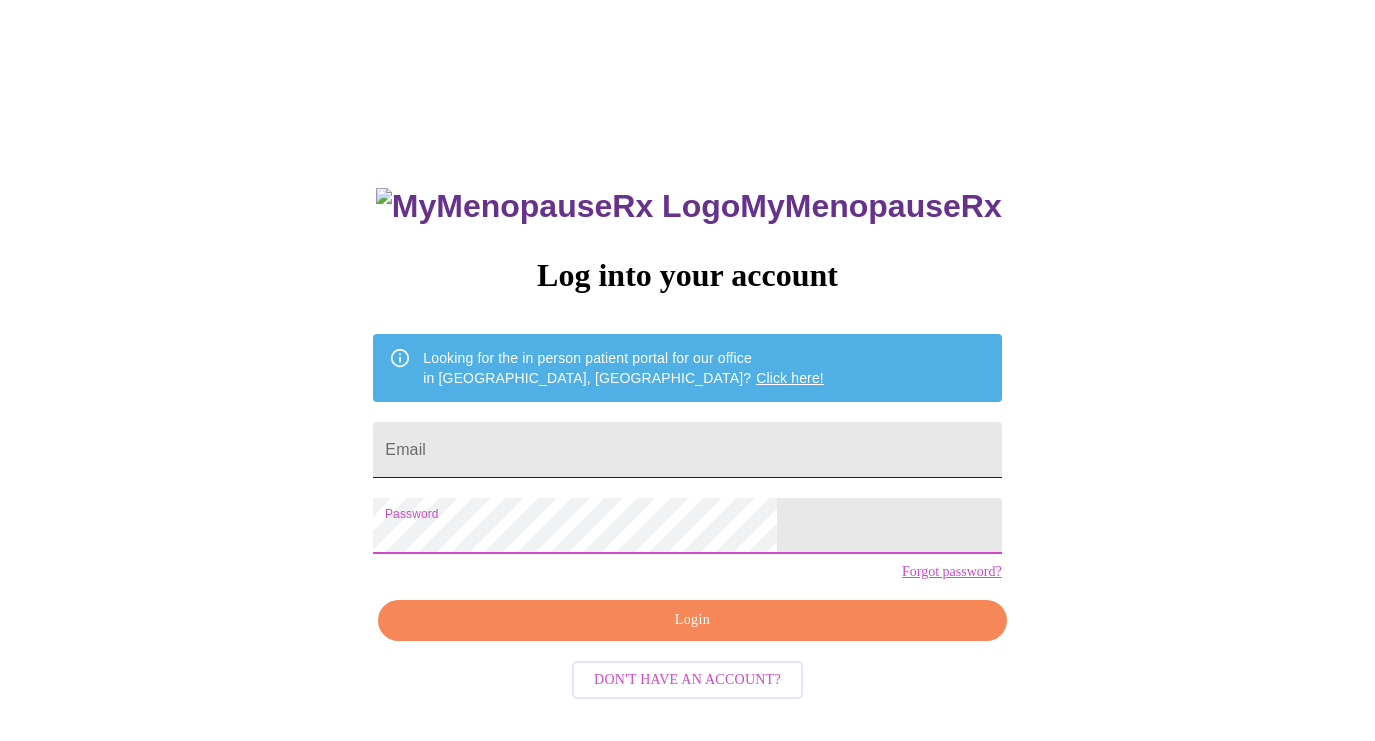 scroll, scrollTop: 4, scrollLeft: 0, axis: vertical 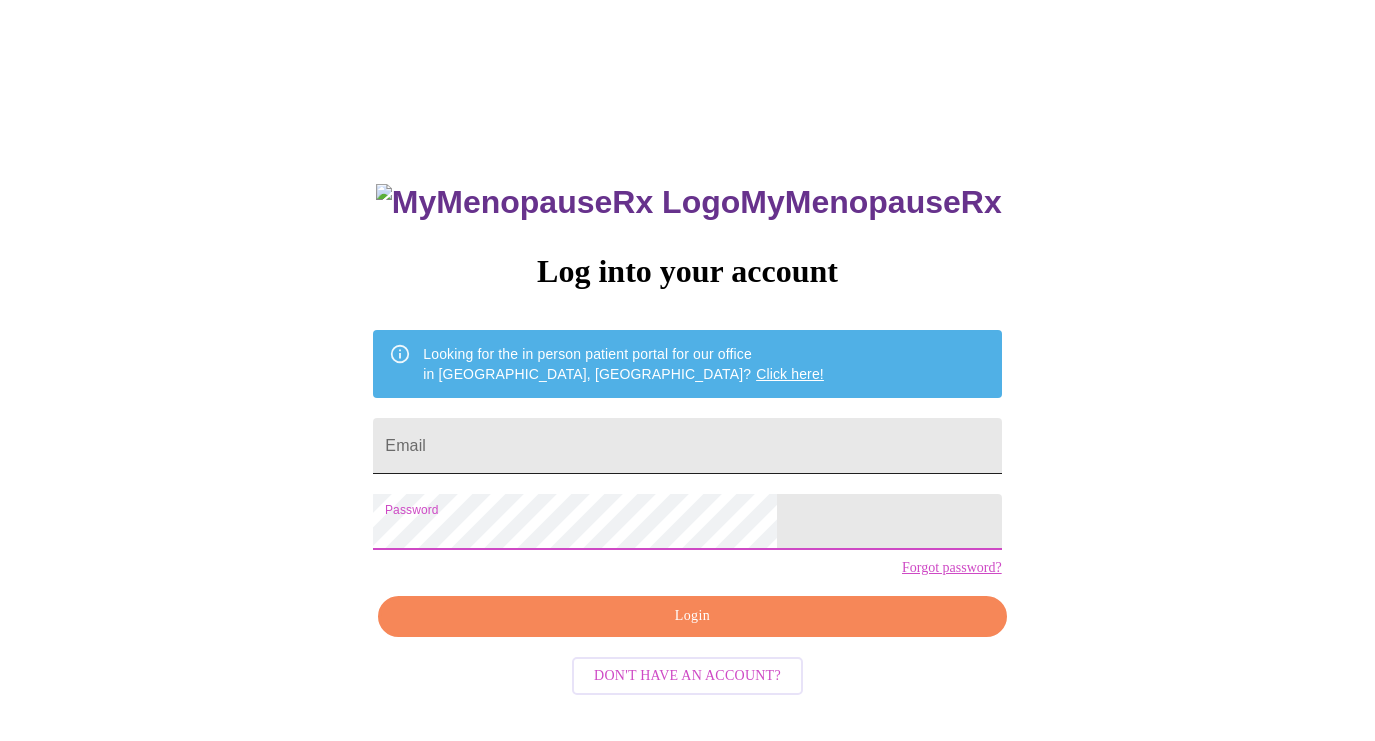 click on "Email" at bounding box center [687, 446] 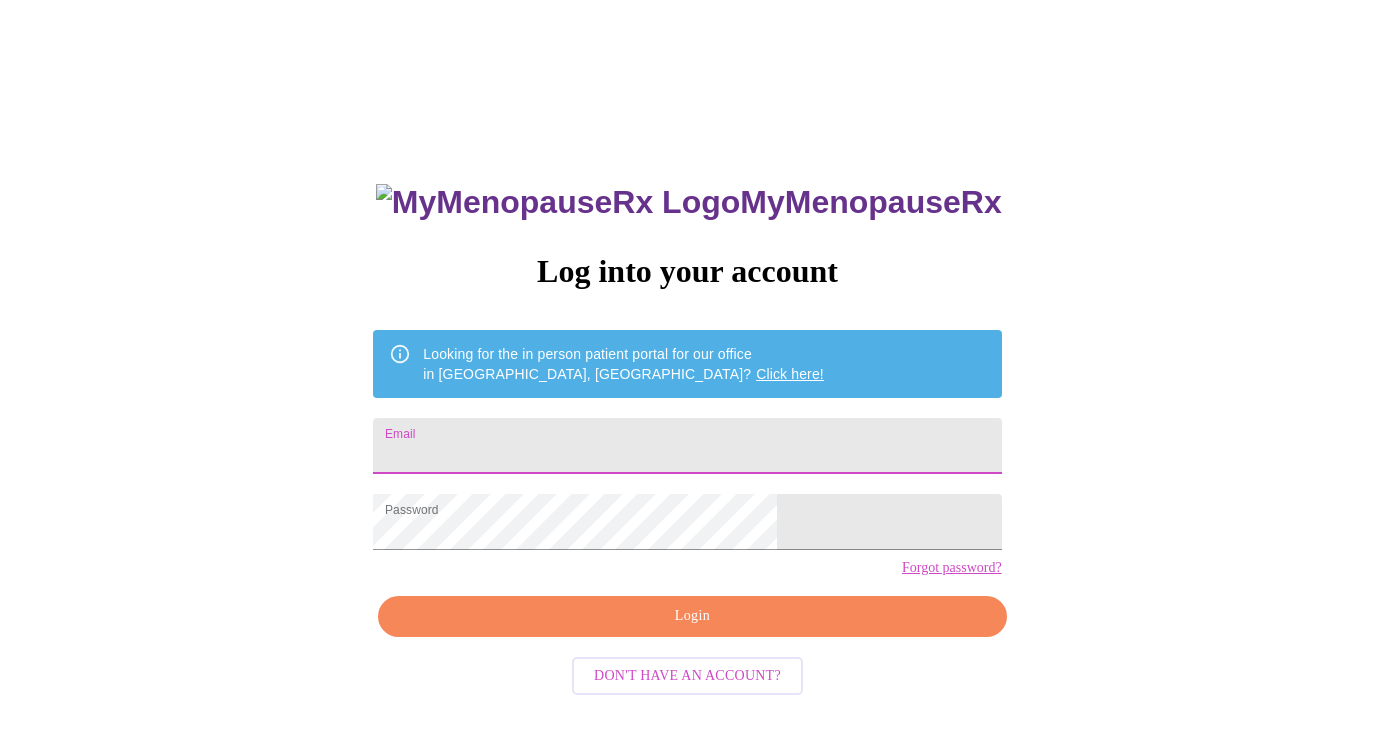type on "[EMAIL_ADDRESS][DOMAIN_NAME]" 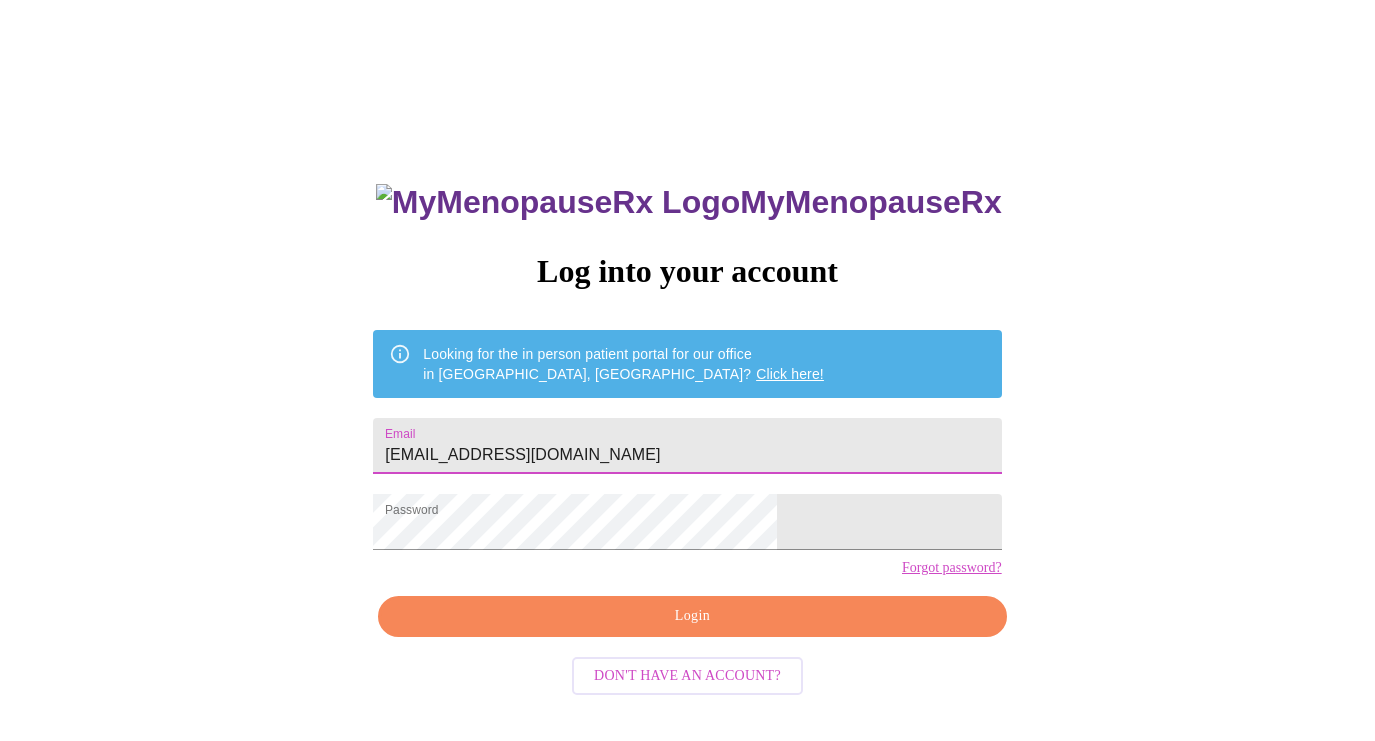click on "Login" at bounding box center (692, 616) 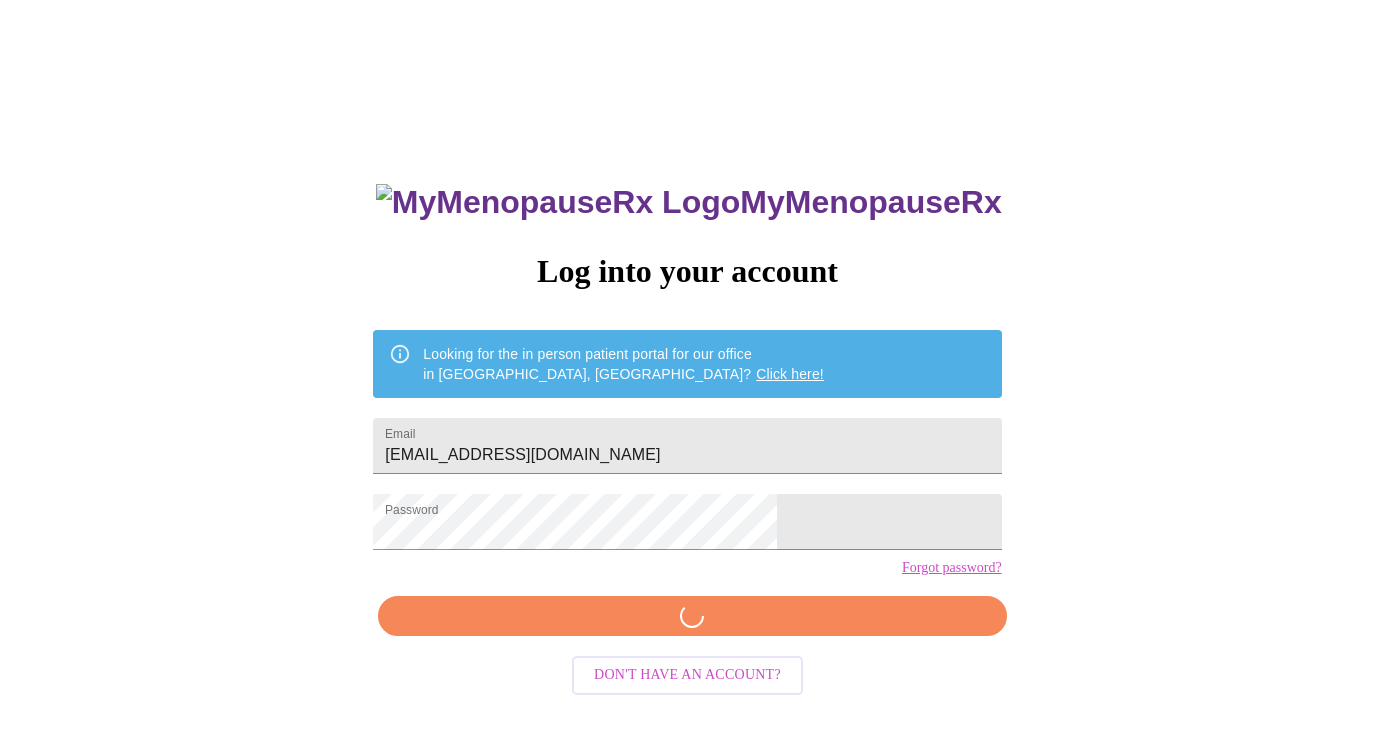 scroll, scrollTop: 0, scrollLeft: 0, axis: both 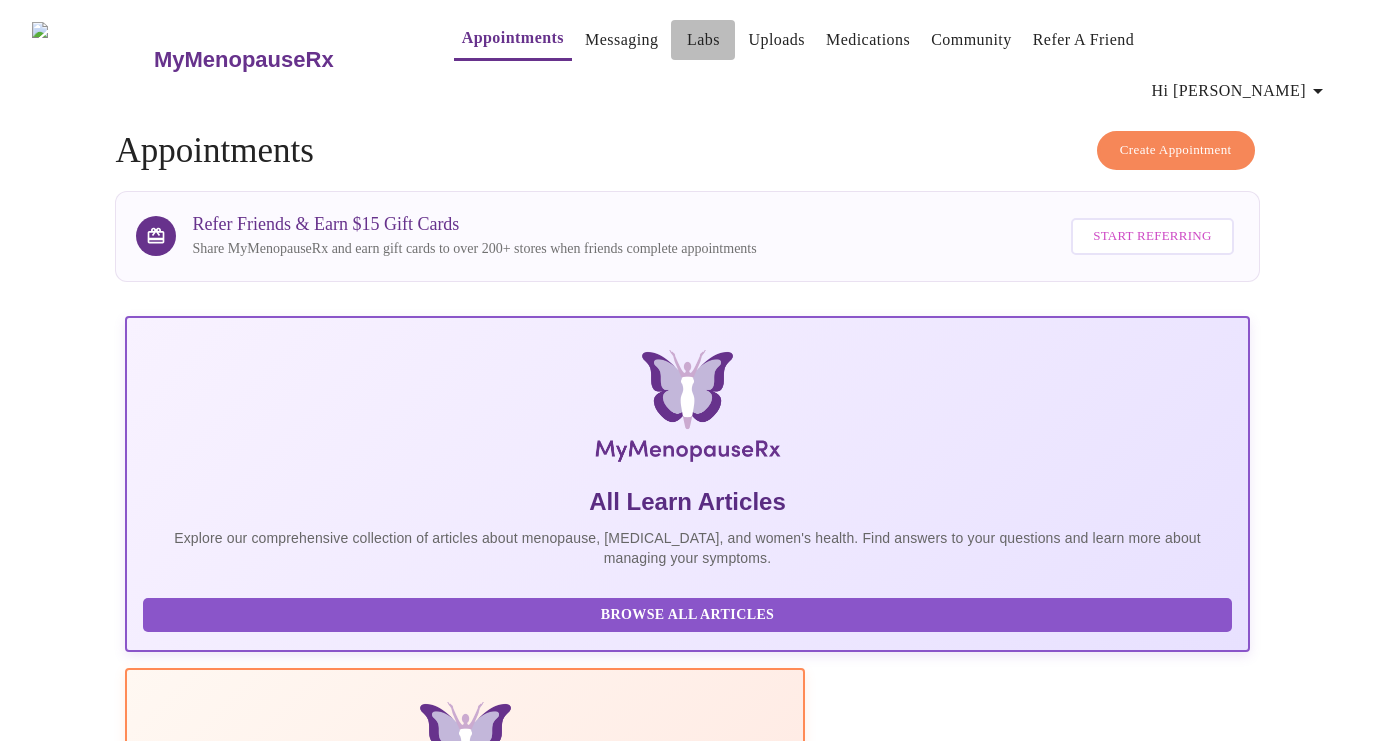 click on "Labs" at bounding box center [703, 40] 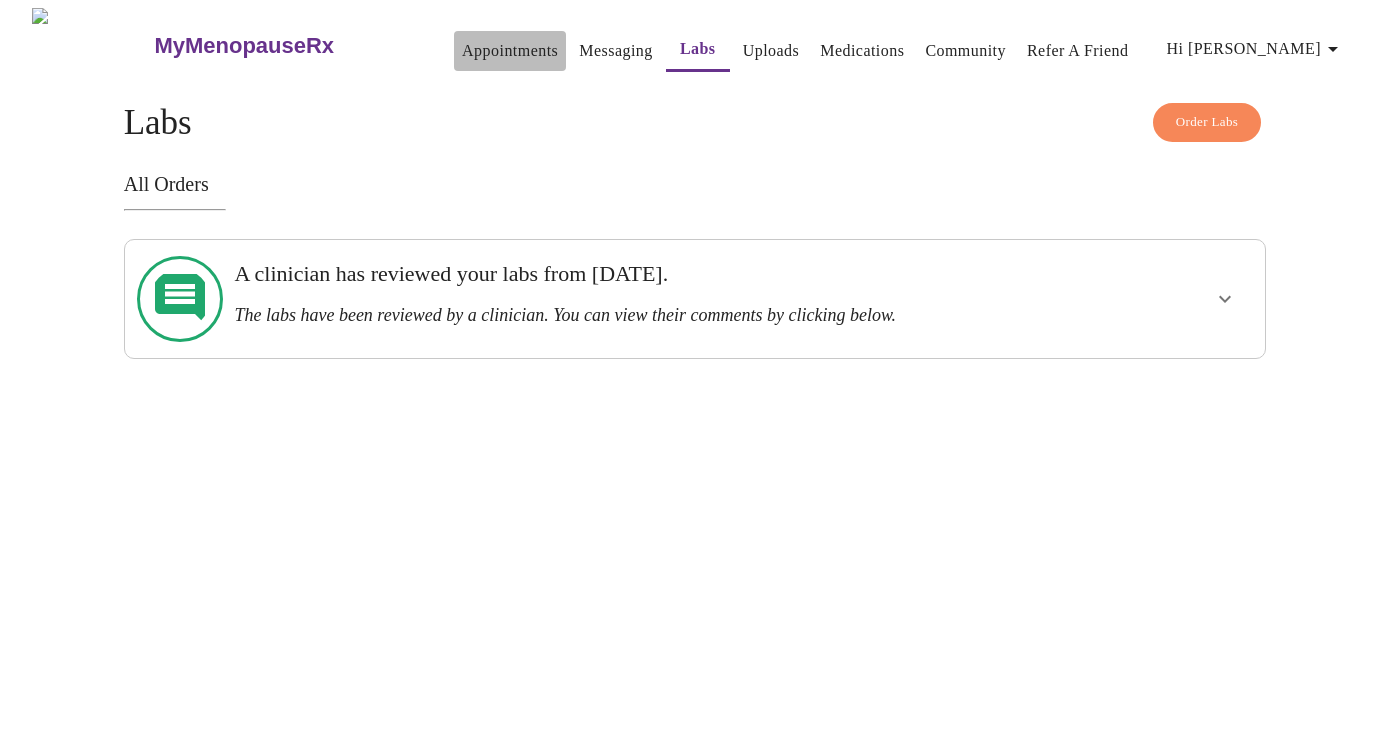 click on "Appointments" at bounding box center (510, 51) 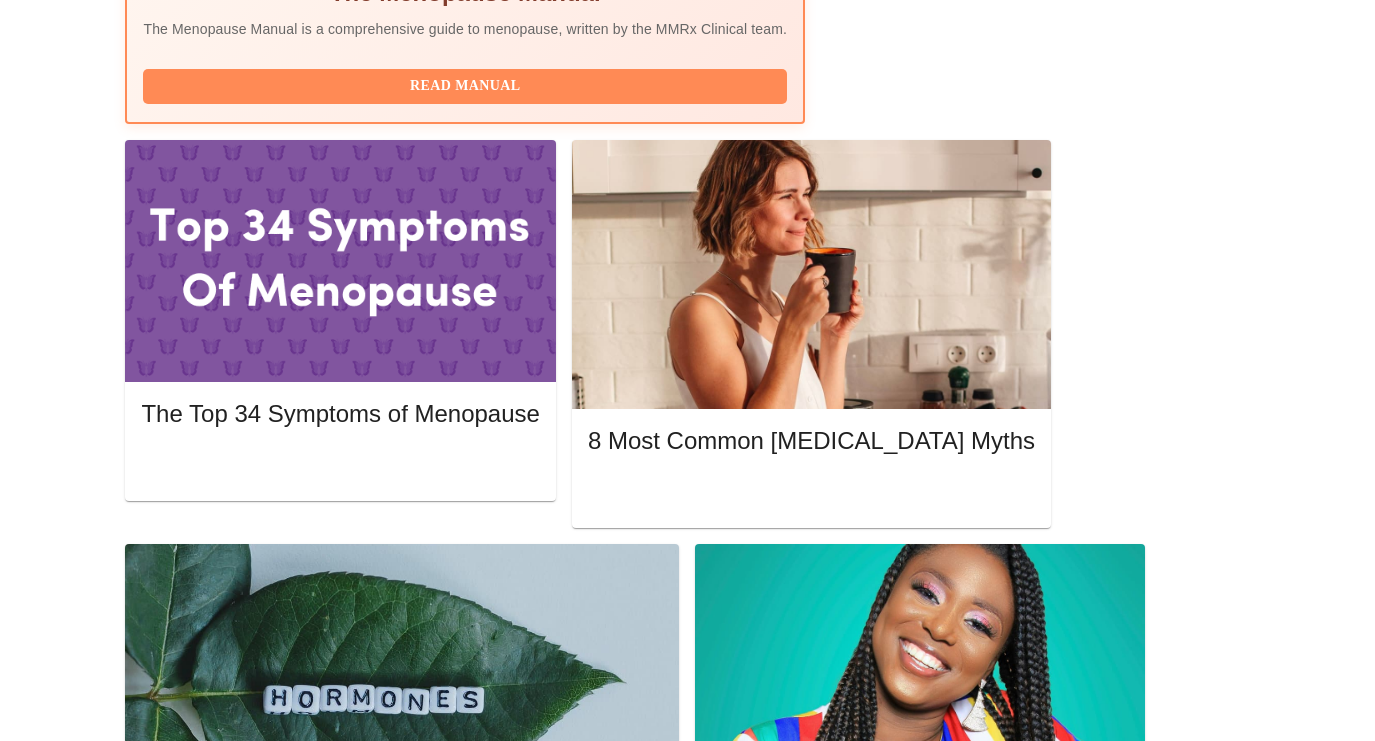 scroll, scrollTop: 0, scrollLeft: 0, axis: both 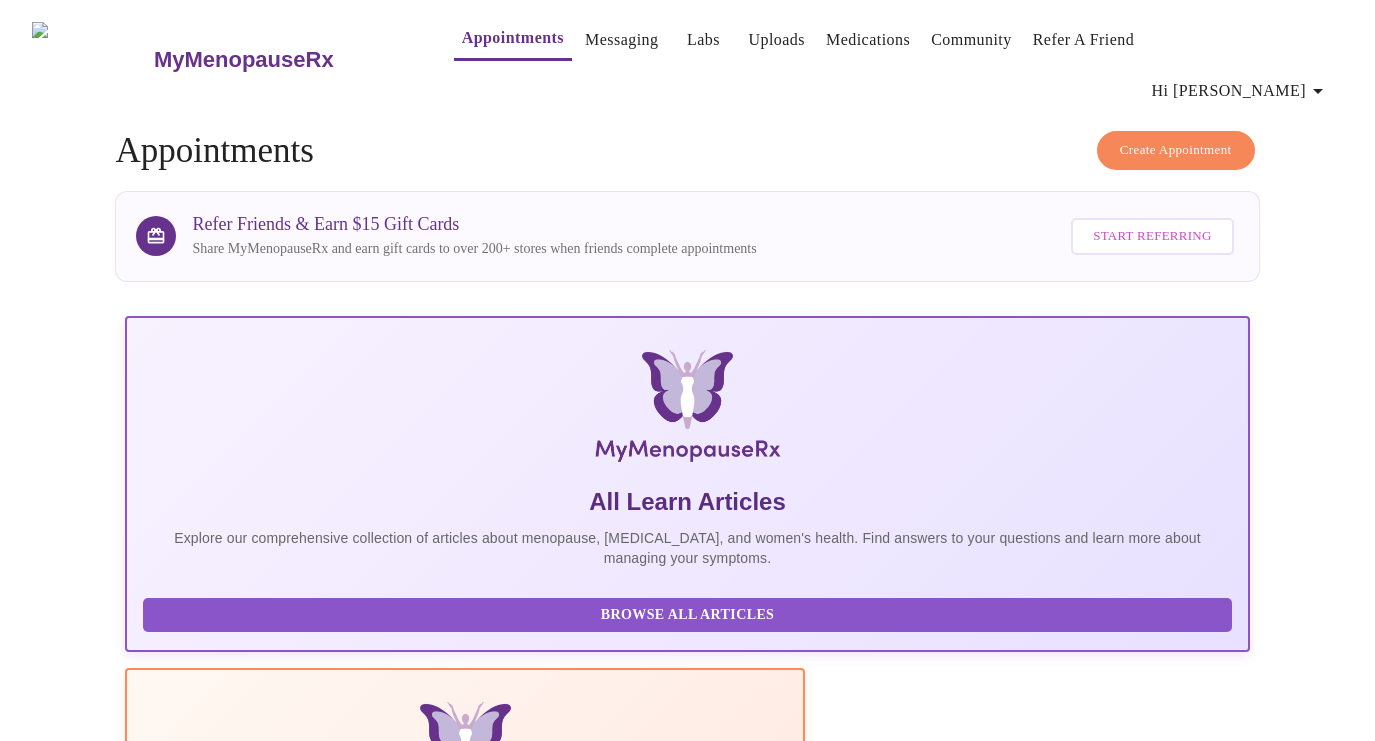 click on "Medications" at bounding box center (868, 40) 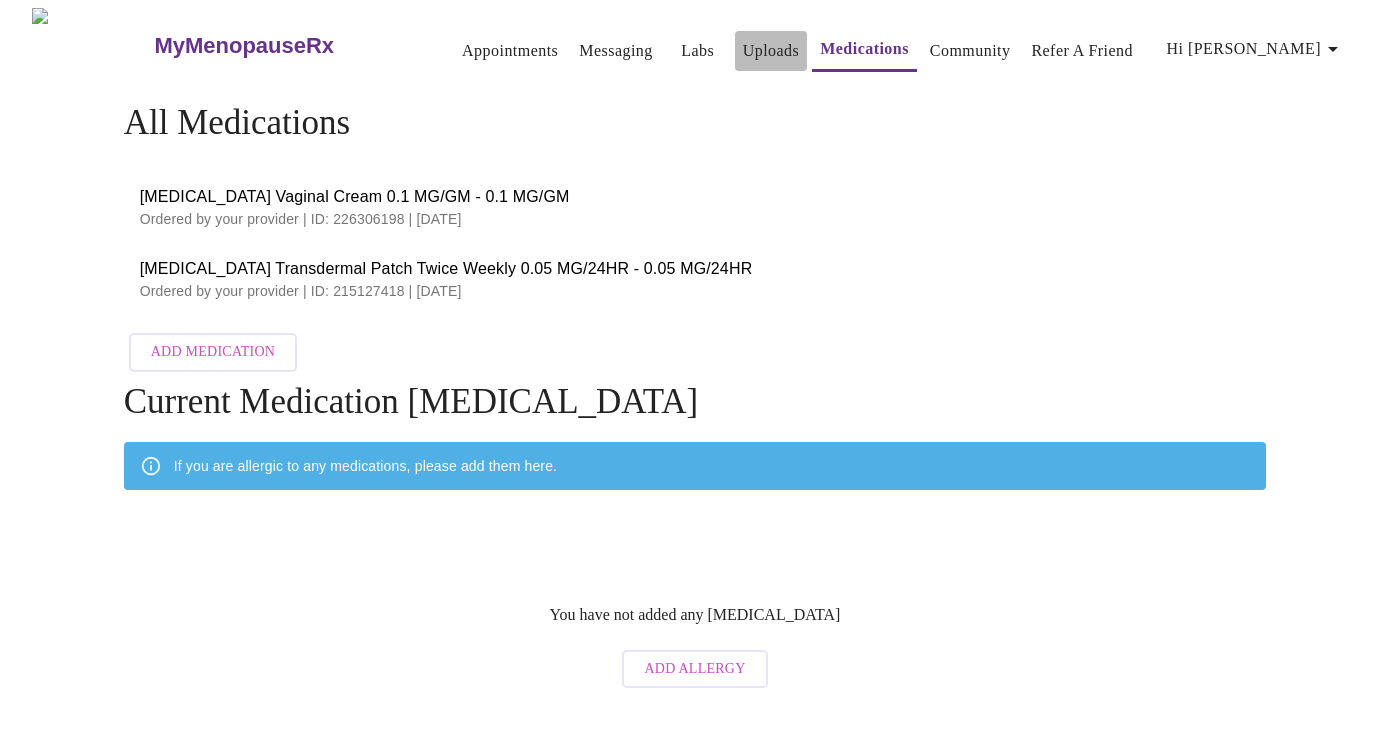 click on "Uploads" at bounding box center (771, 51) 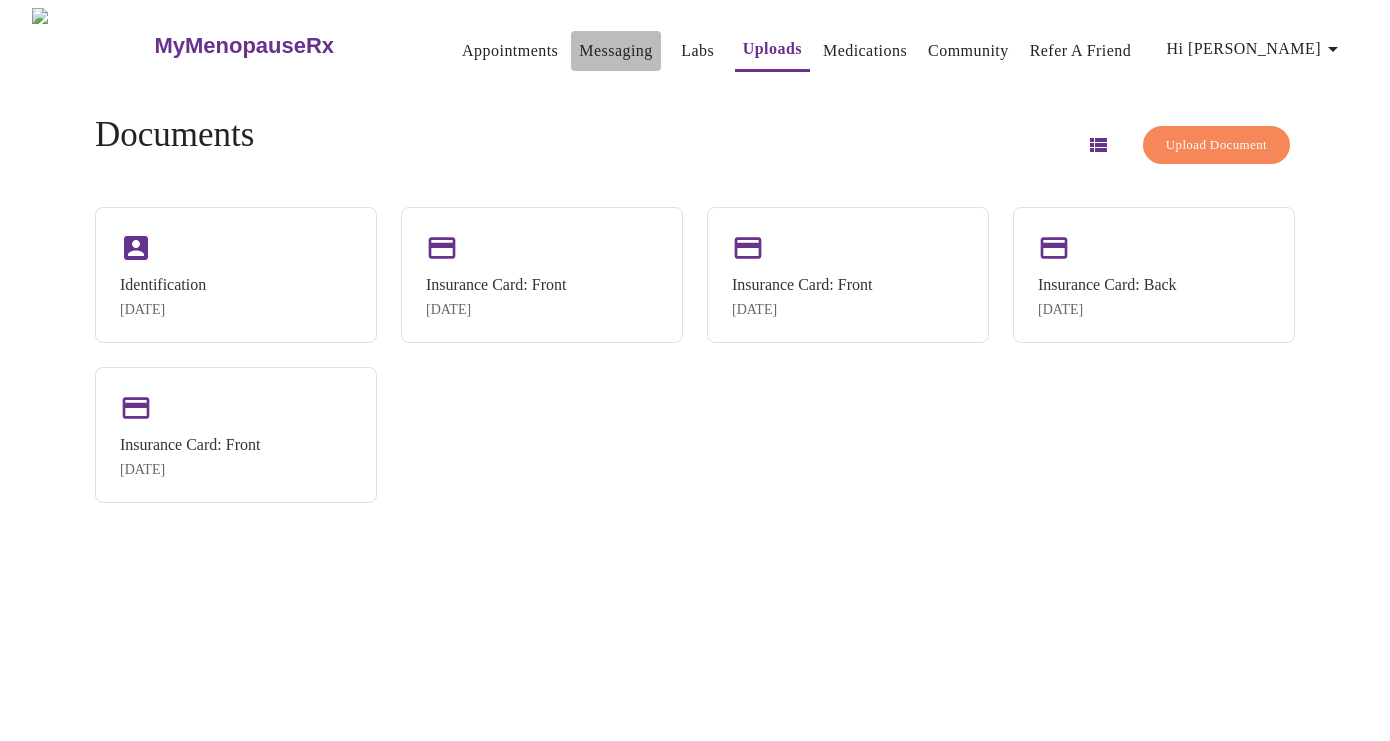 click on "Messaging" at bounding box center (615, 51) 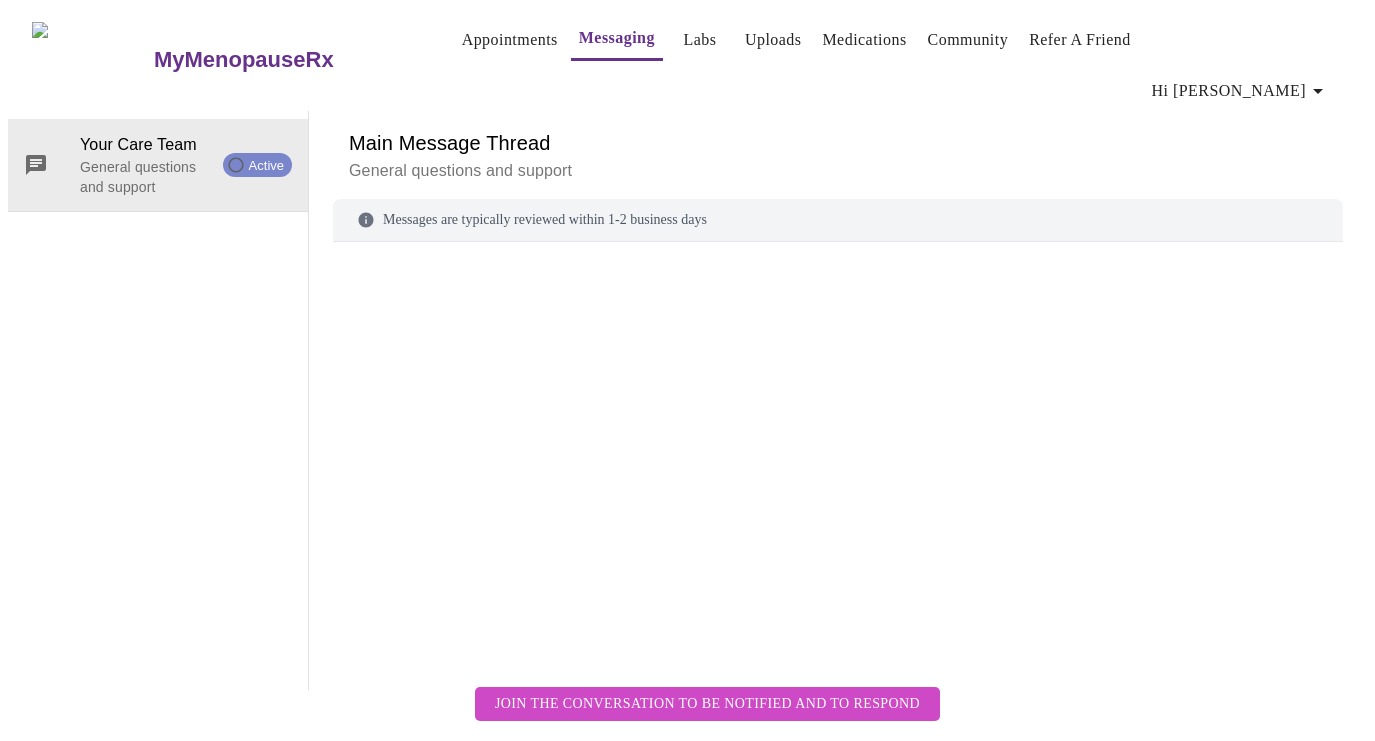 scroll, scrollTop: 75, scrollLeft: 0, axis: vertical 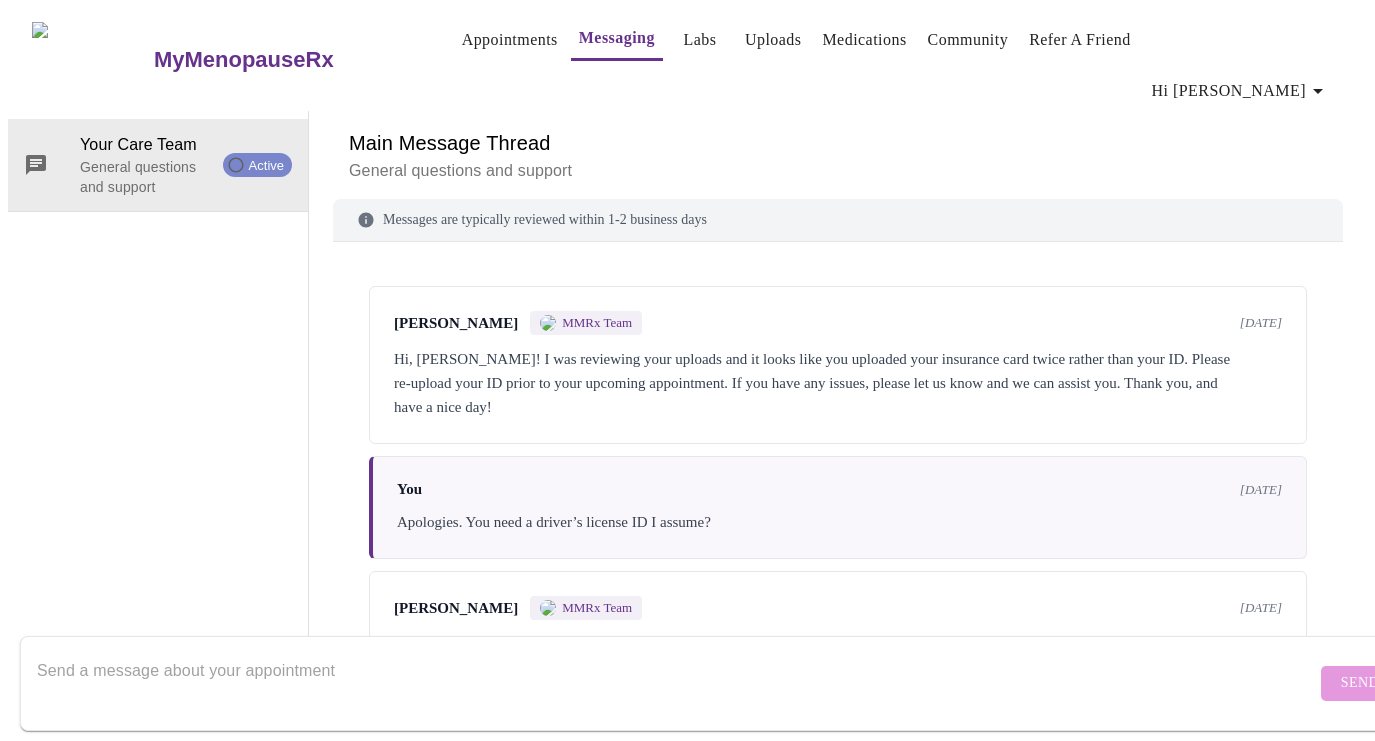 click on "Appointments" at bounding box center [510, 40] 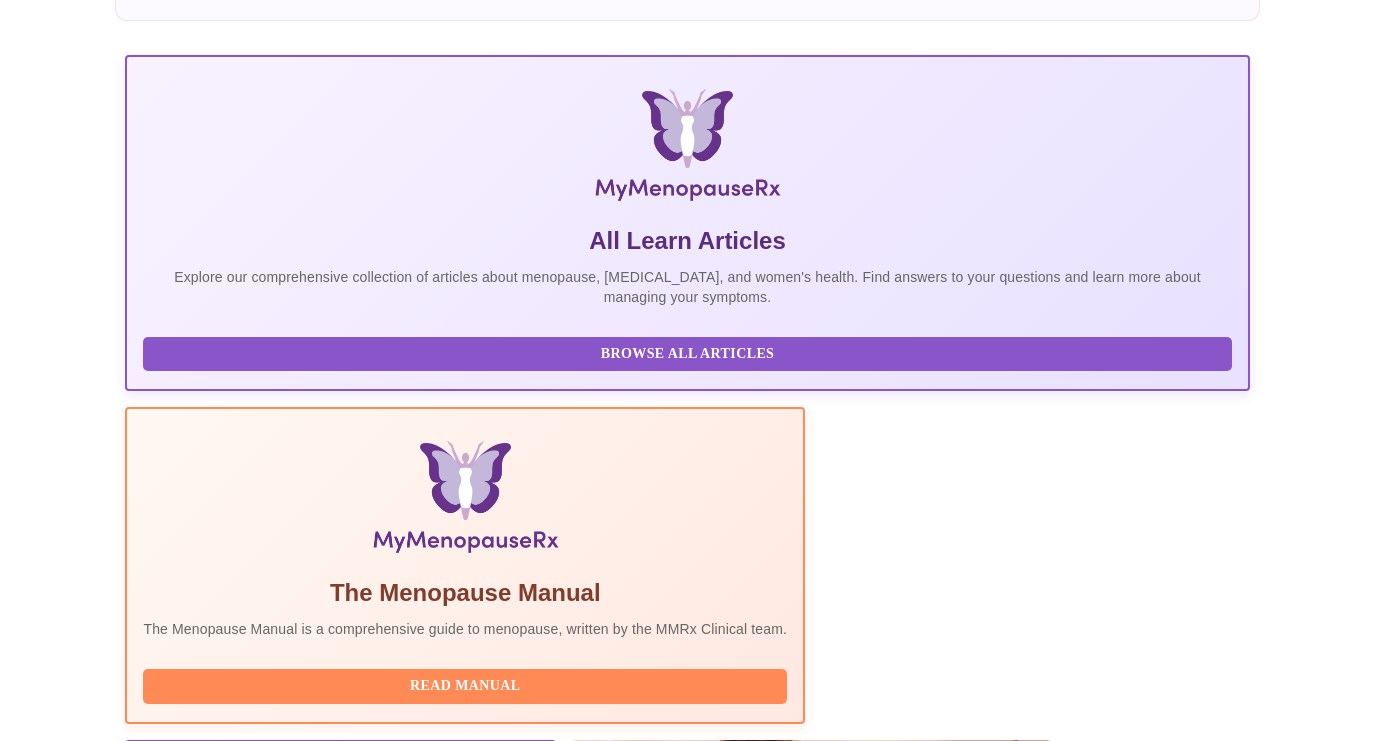 scroll, scrollTop: 602, scrollLeft: 0, axis: vertical 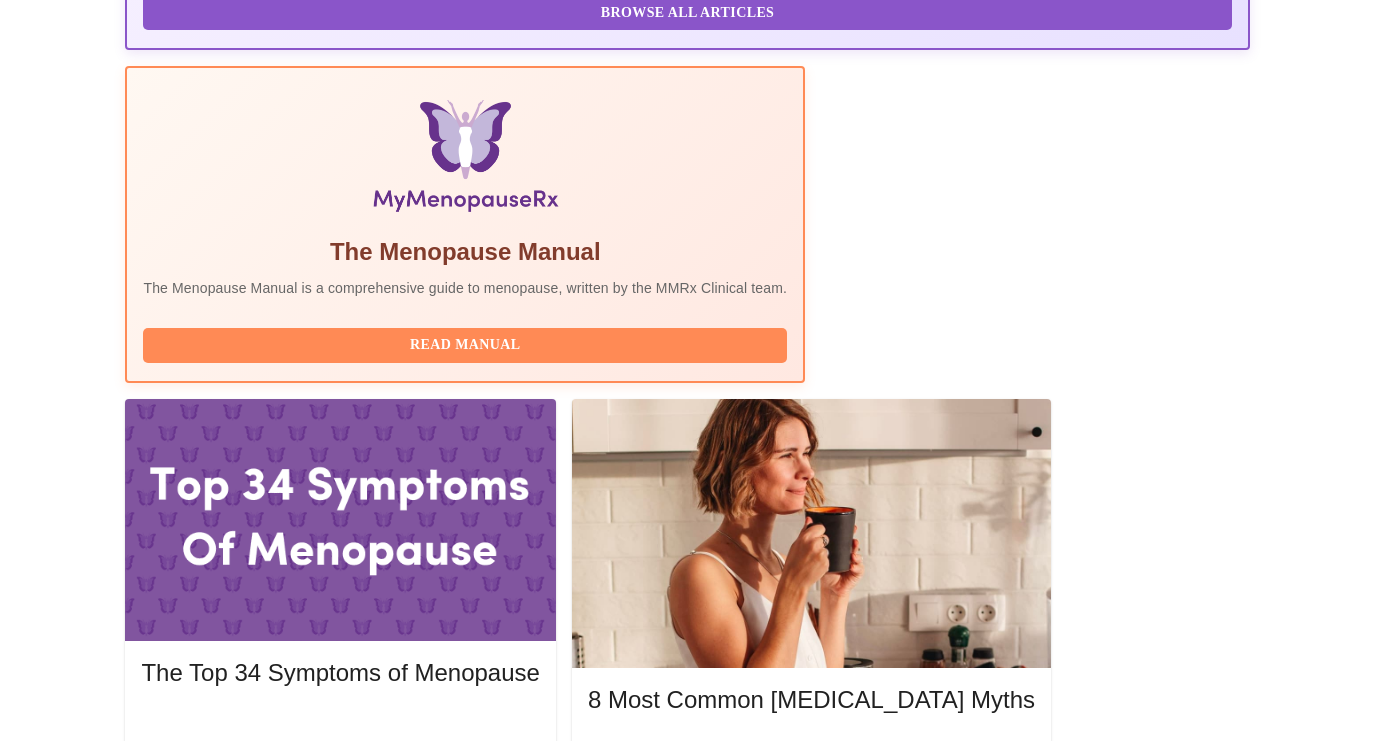 click on "View Appointment" at bounding box center (1145, 1978) 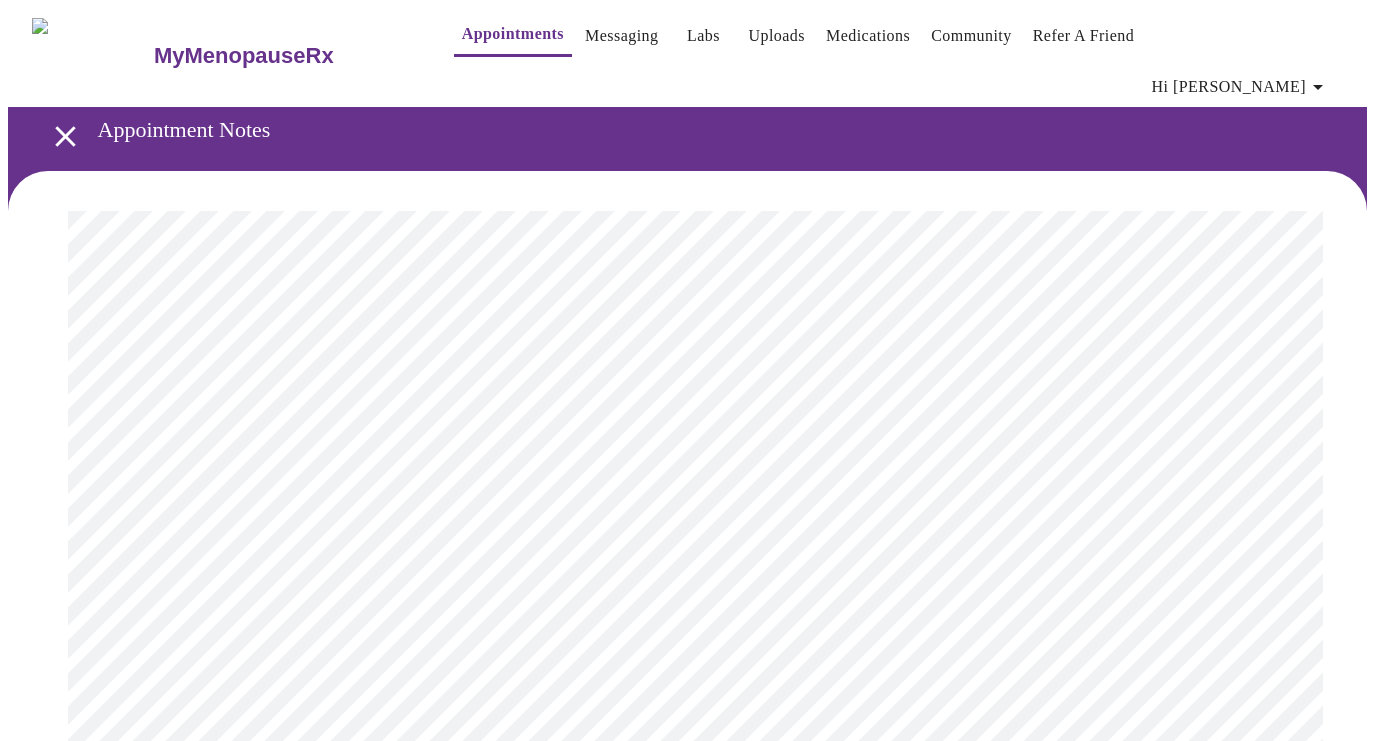 scroll, scrollTop: 0, scrollLeft: 0, axis: both 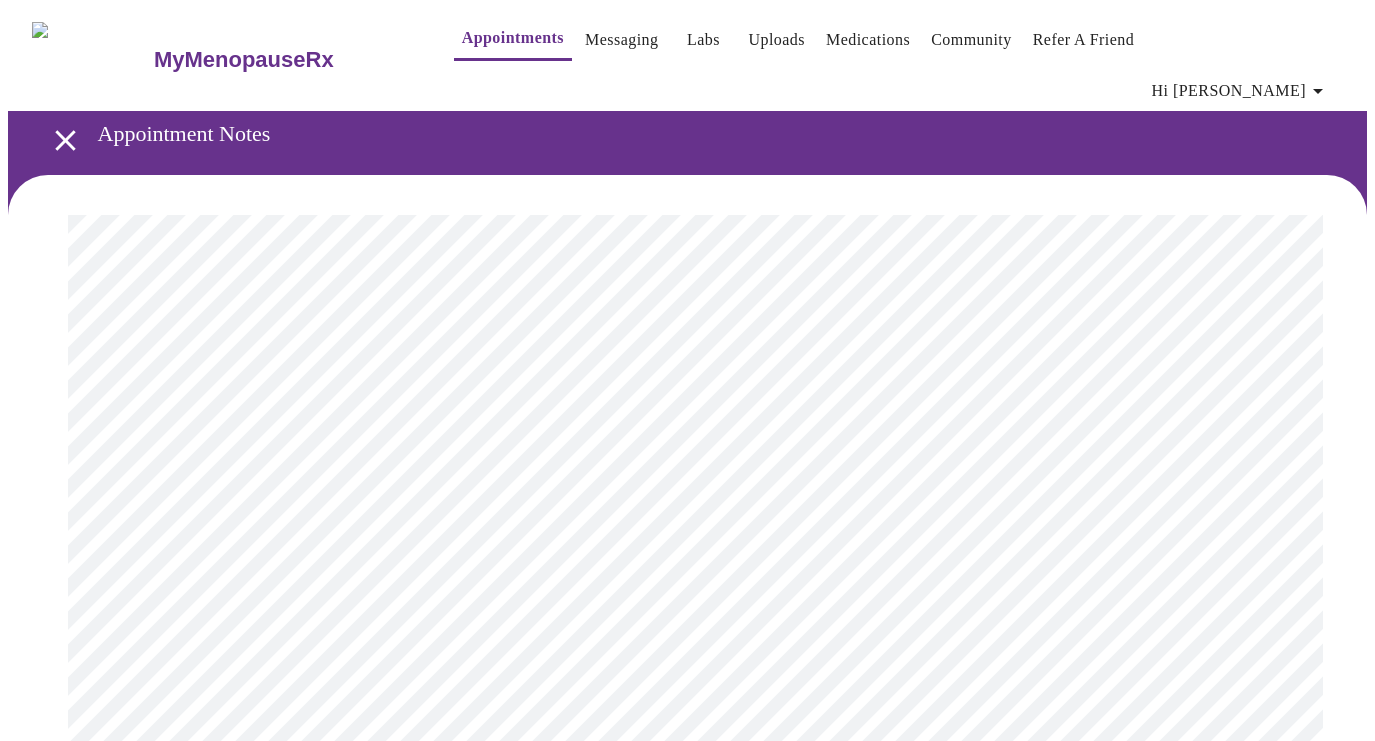 click on "MyMenopauseRx" at bounding box center (244, 60) 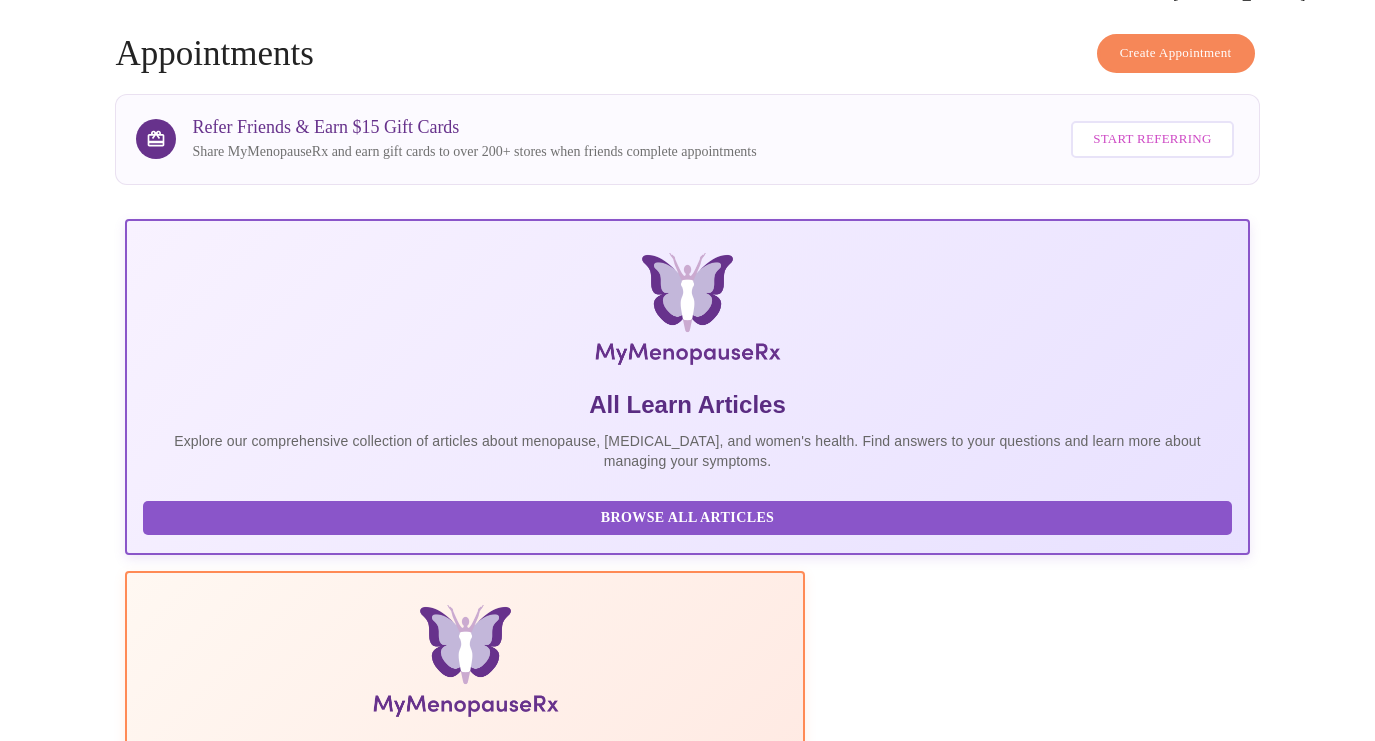 scroll, scrollTop: 0, scrollLeft: 0, axis: both 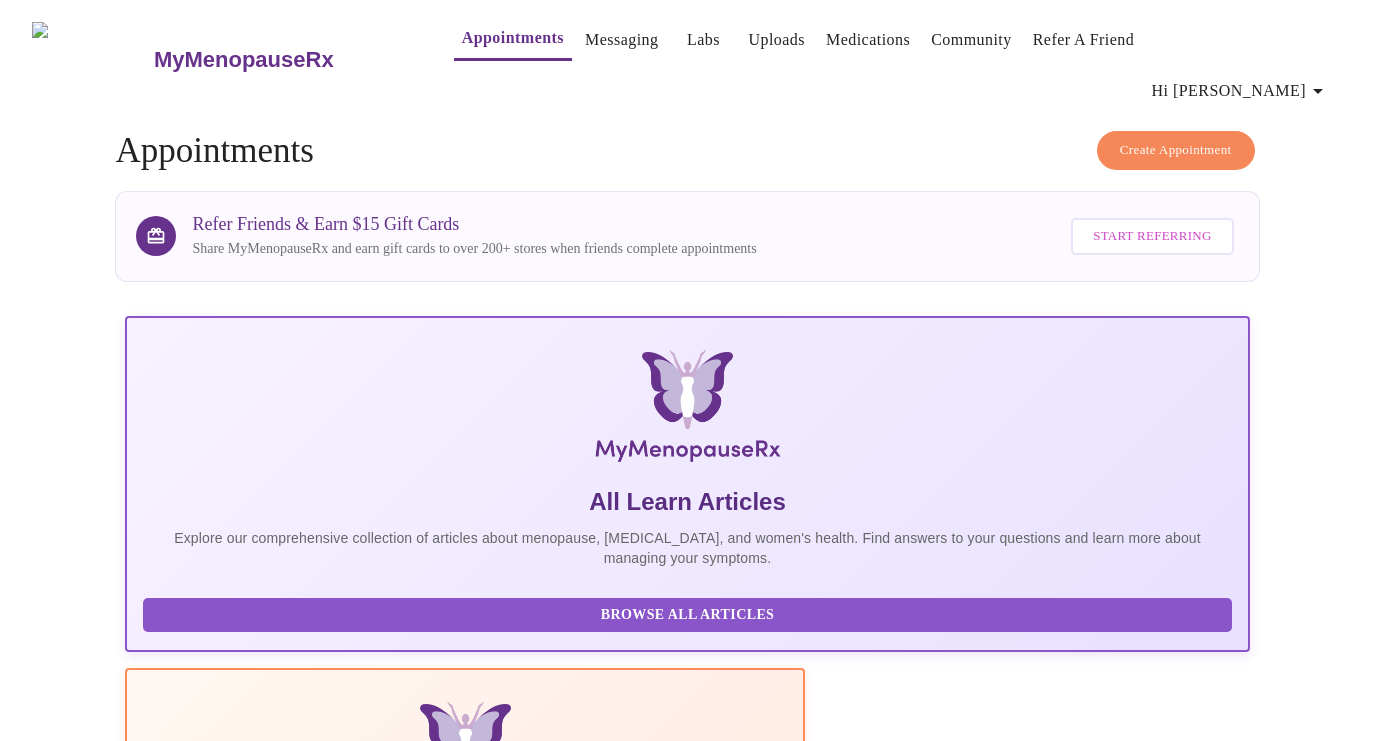 click 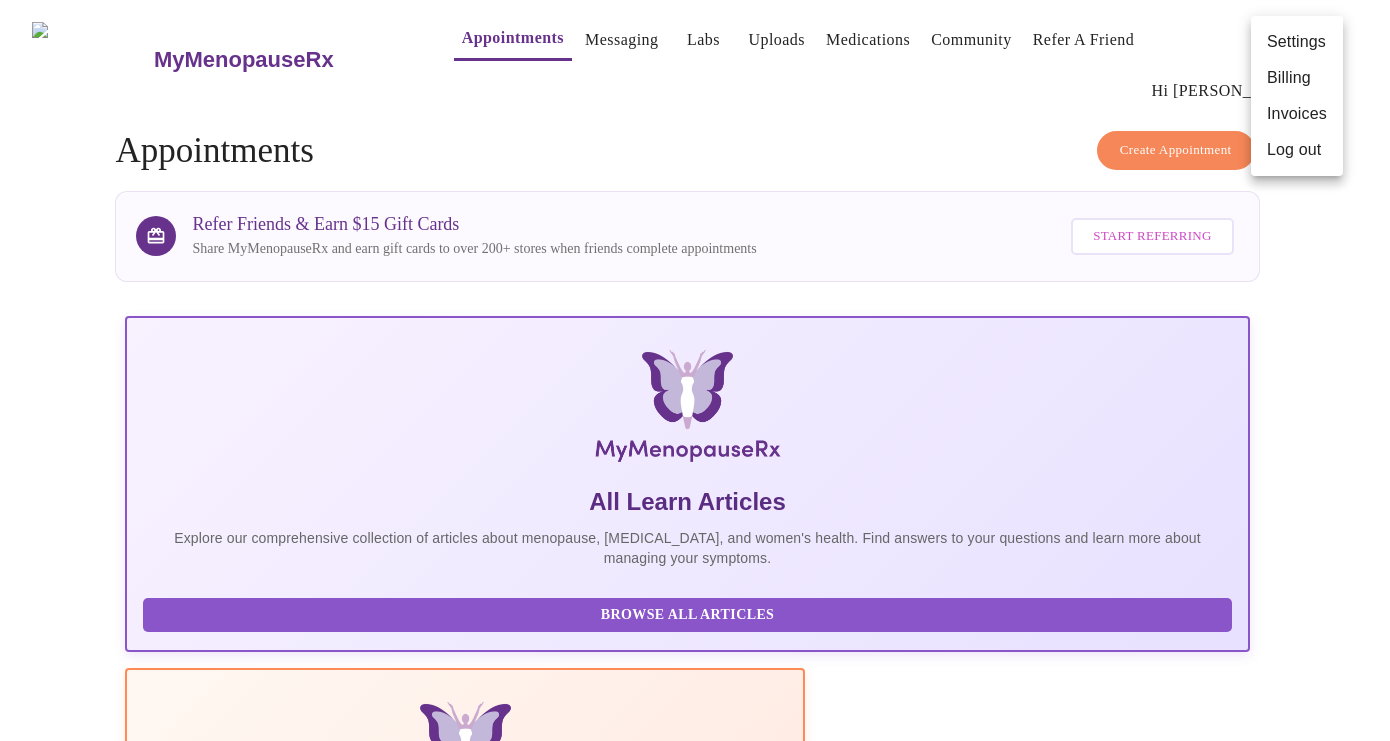 click at bounding box center [695, 370] 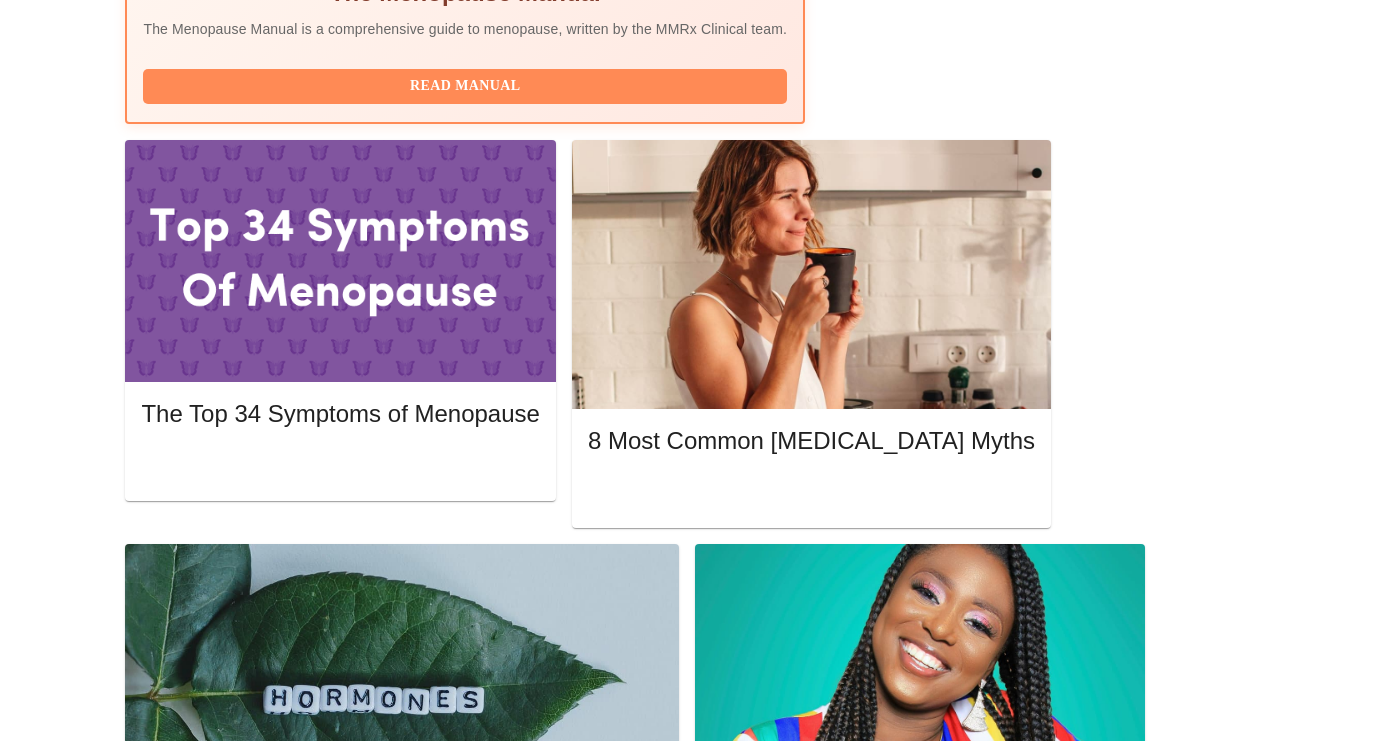 scroll, scrollTop: 0, scrollLeft: 0, axis: both 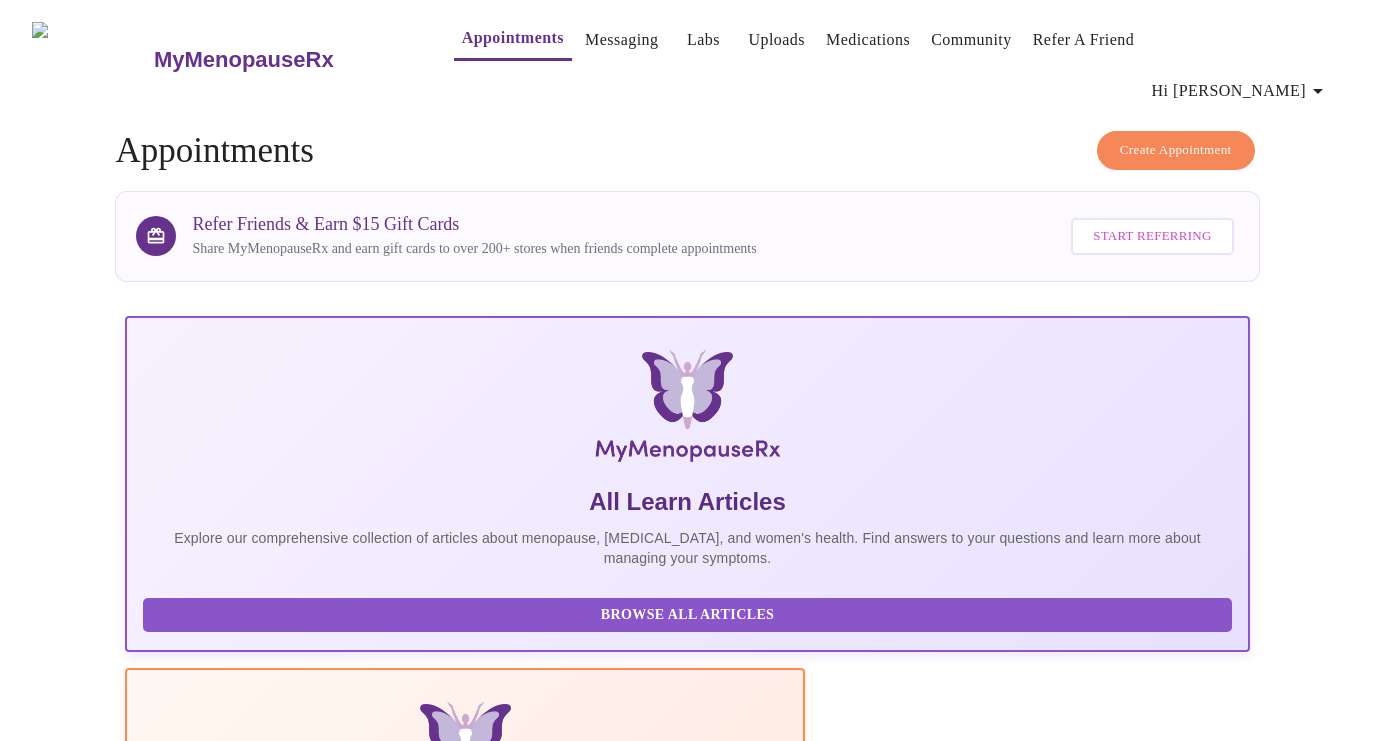 click on "MyMenopauseRx" at bounding box center (244, 60) 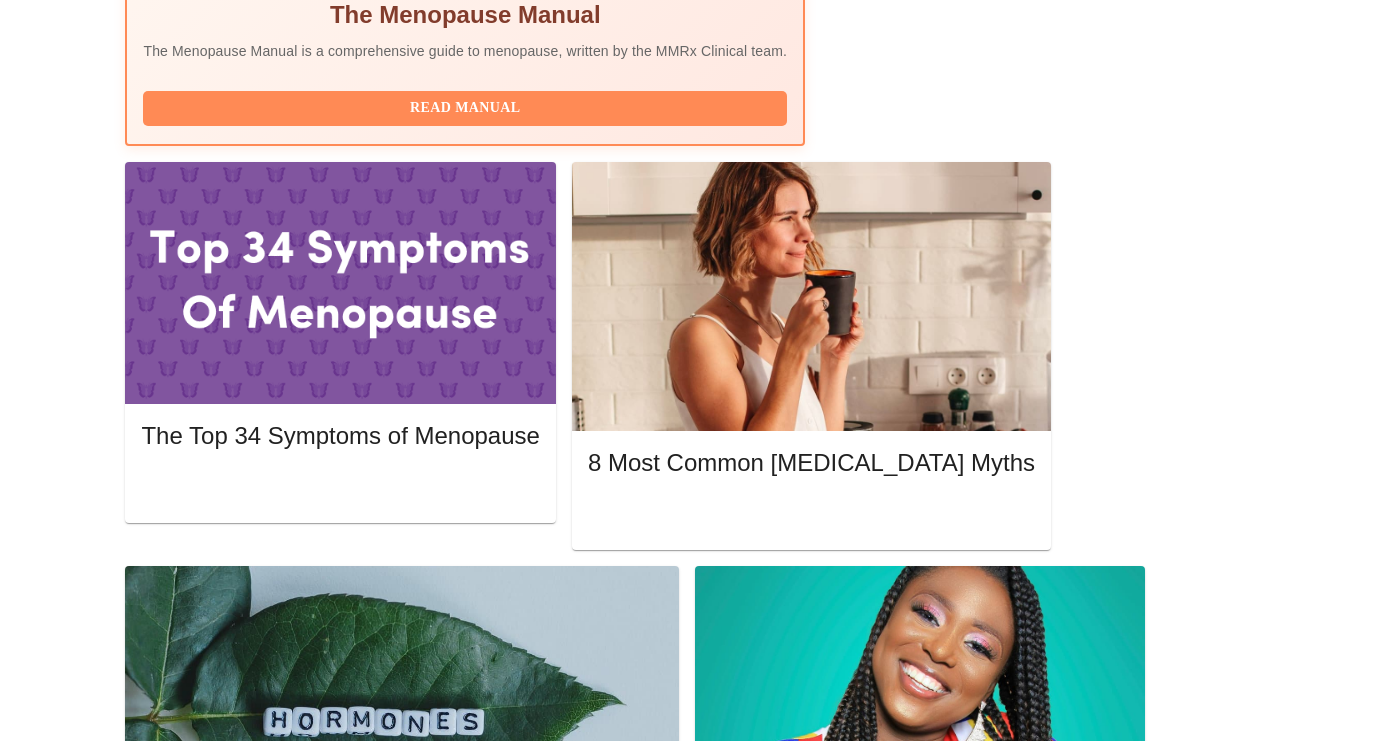 scroll, scrollTop: 861, scrollLeft: 0, axis: vertical 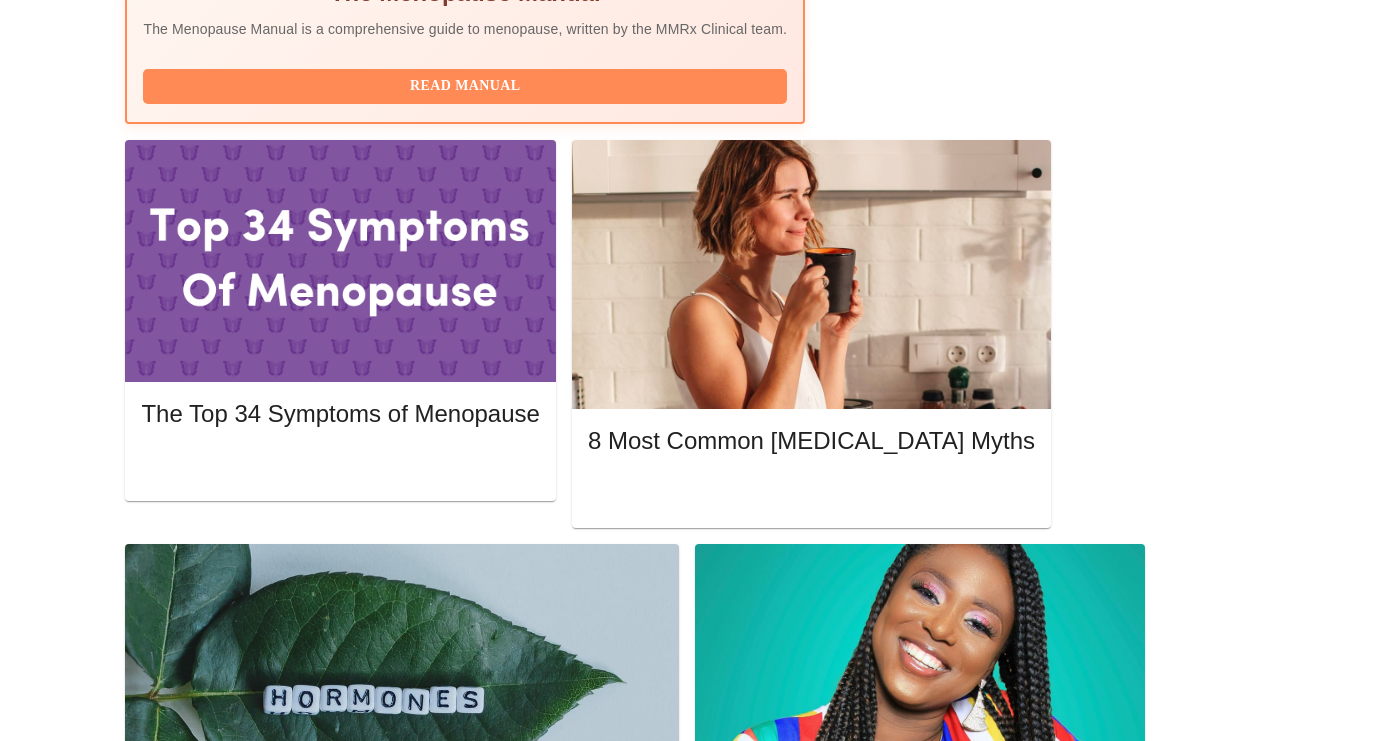 click 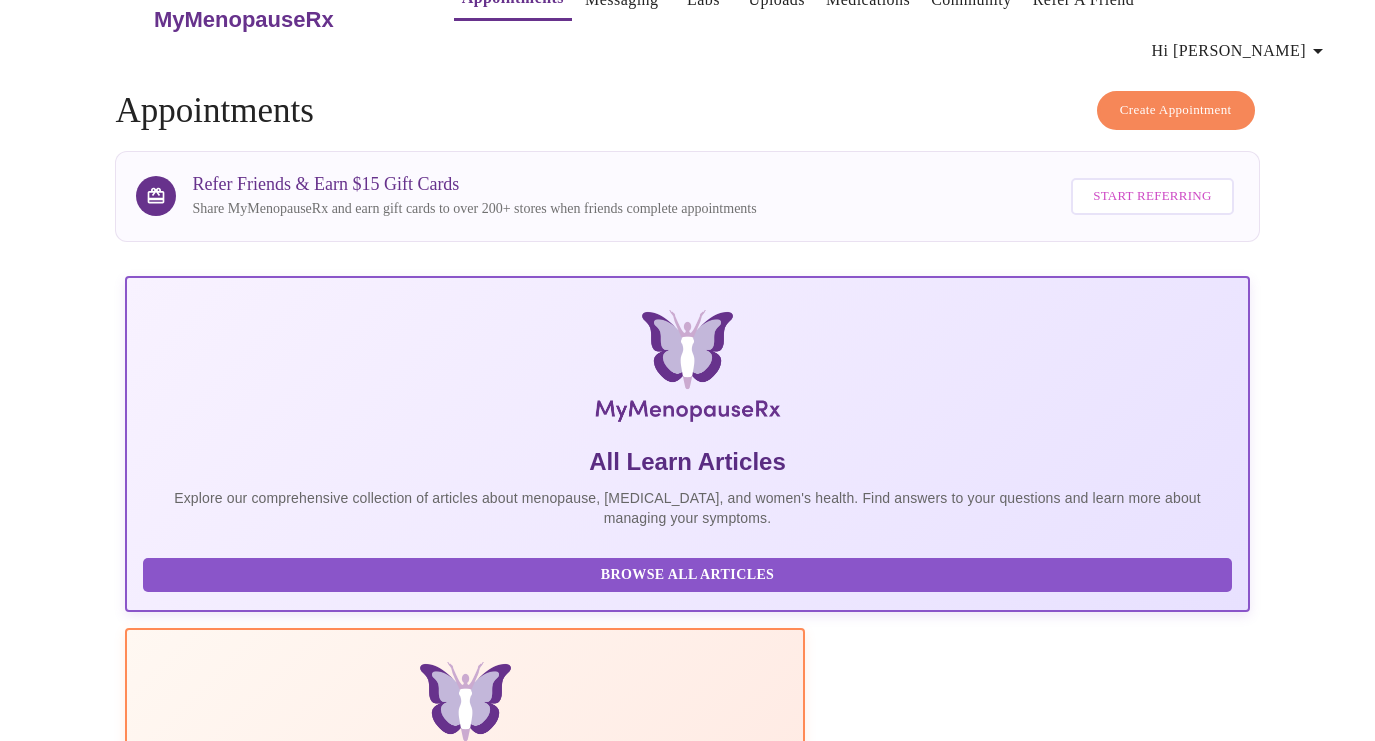 scroll, scrollTop: 0, scrollLeft: 0, axis: both 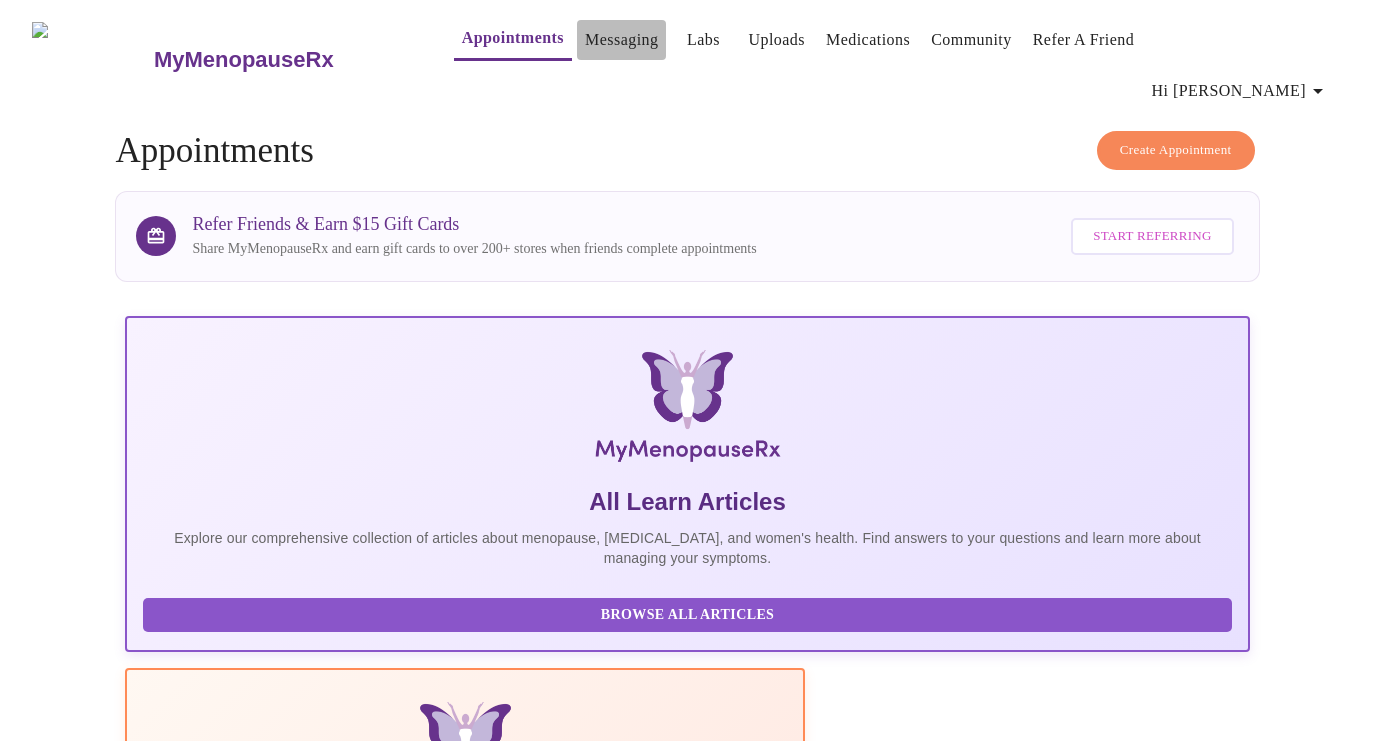 click on "Messaging" at bounding box center [621, 40] 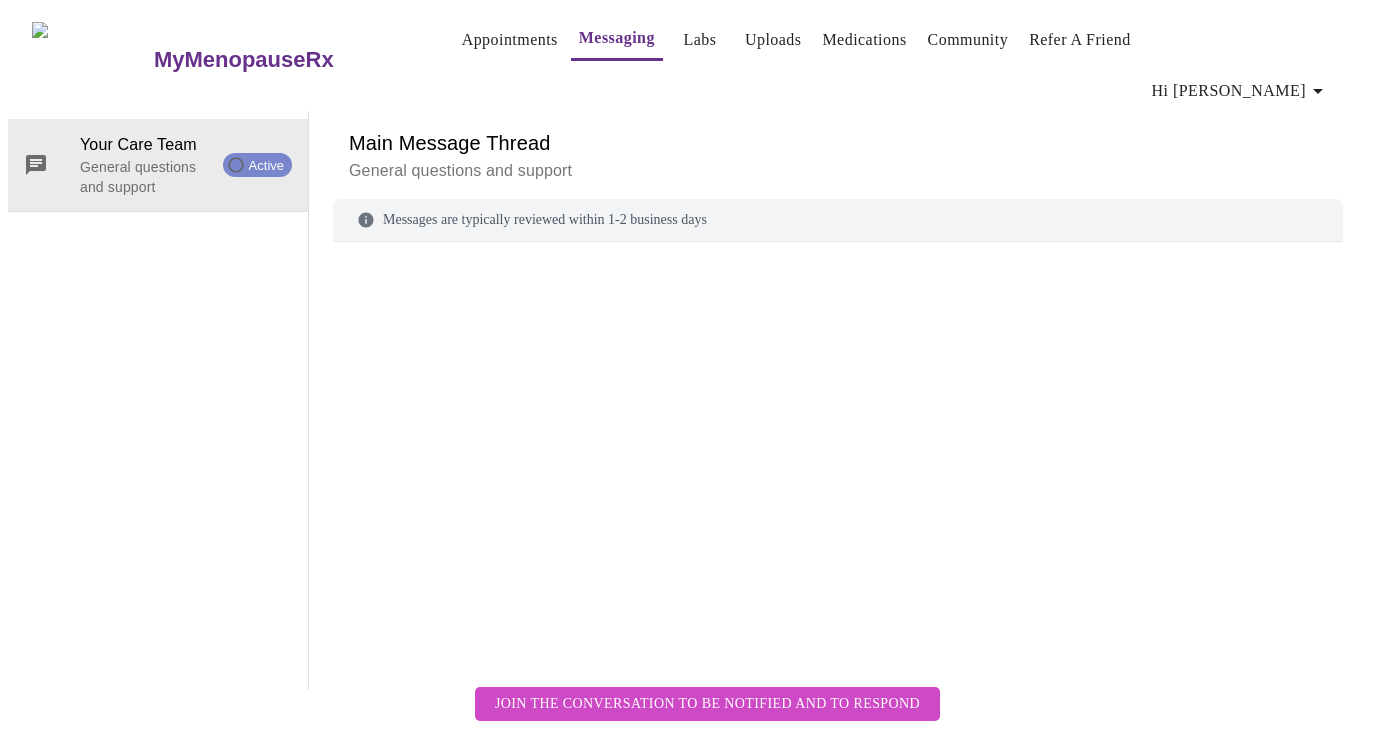 scroll, scrollTop: 75, scrollLeft: 0, axis: vertical 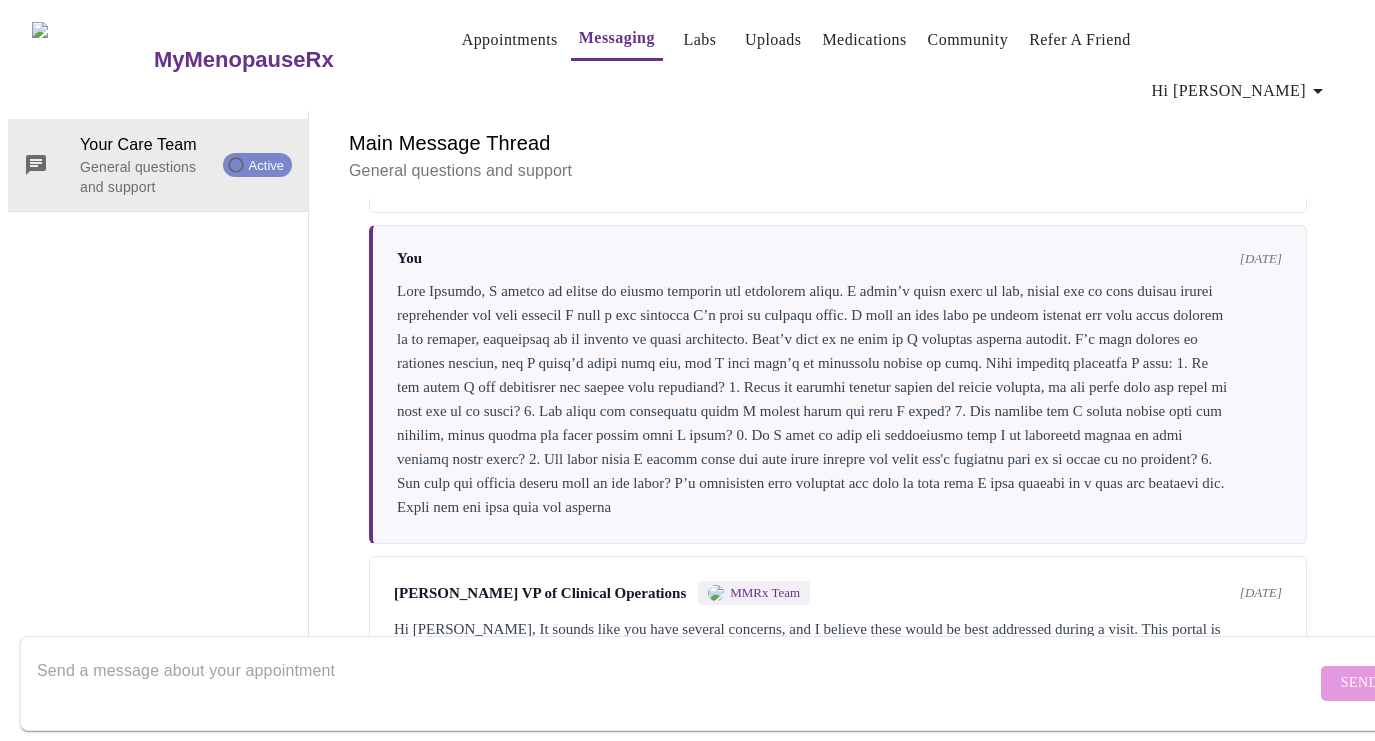 click at bounding box center (676, 683) 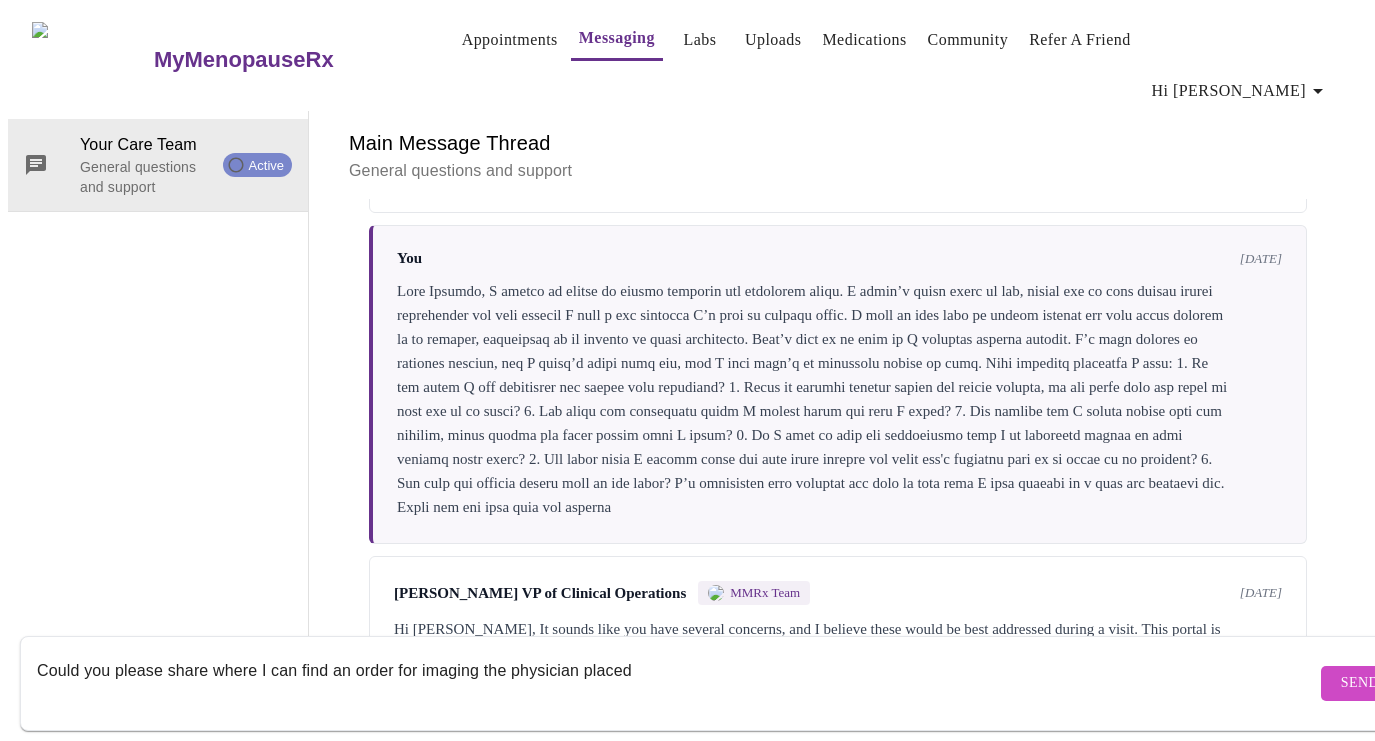 click on "Could you please share where I can find an order for imaging the physician placed" at bounding box center (676, 683) 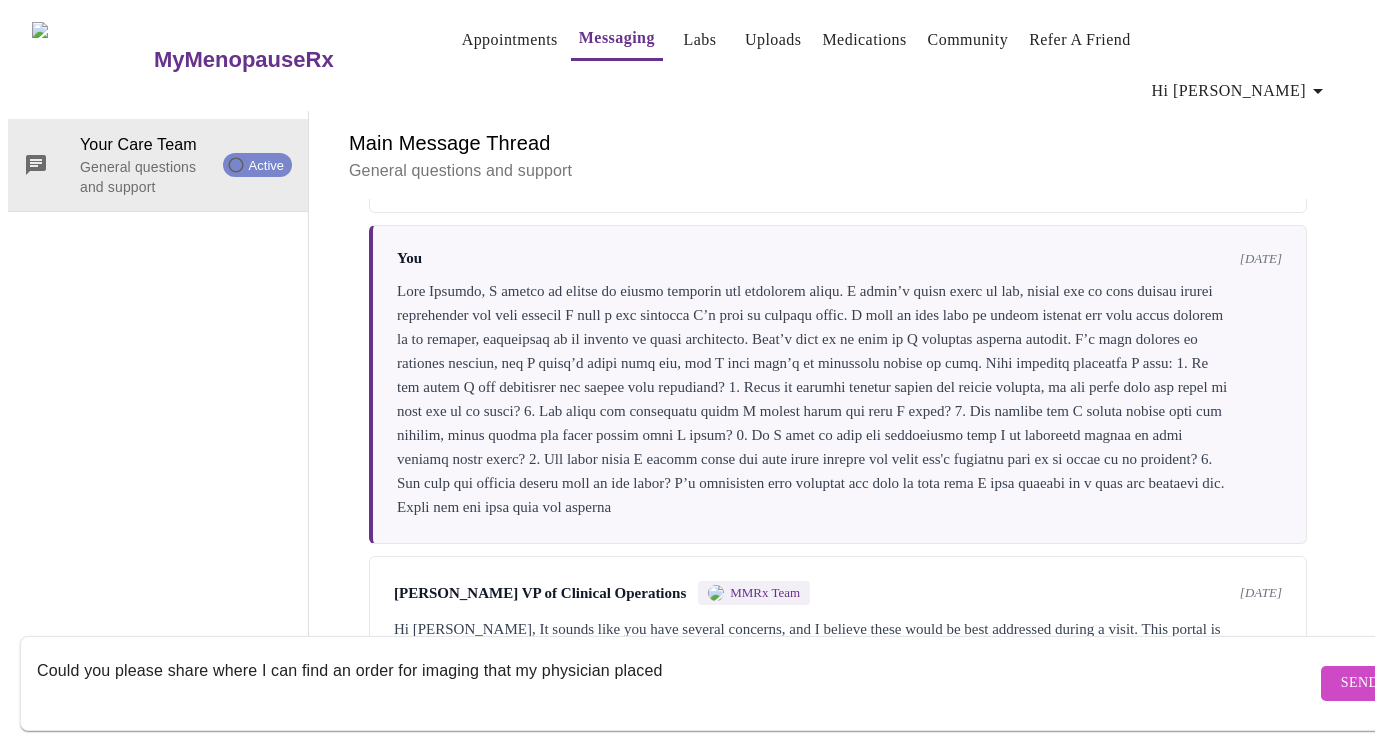 click on "Could you please share where I can find an order for imaging that my physician placed" at bounding box center (676, 683) 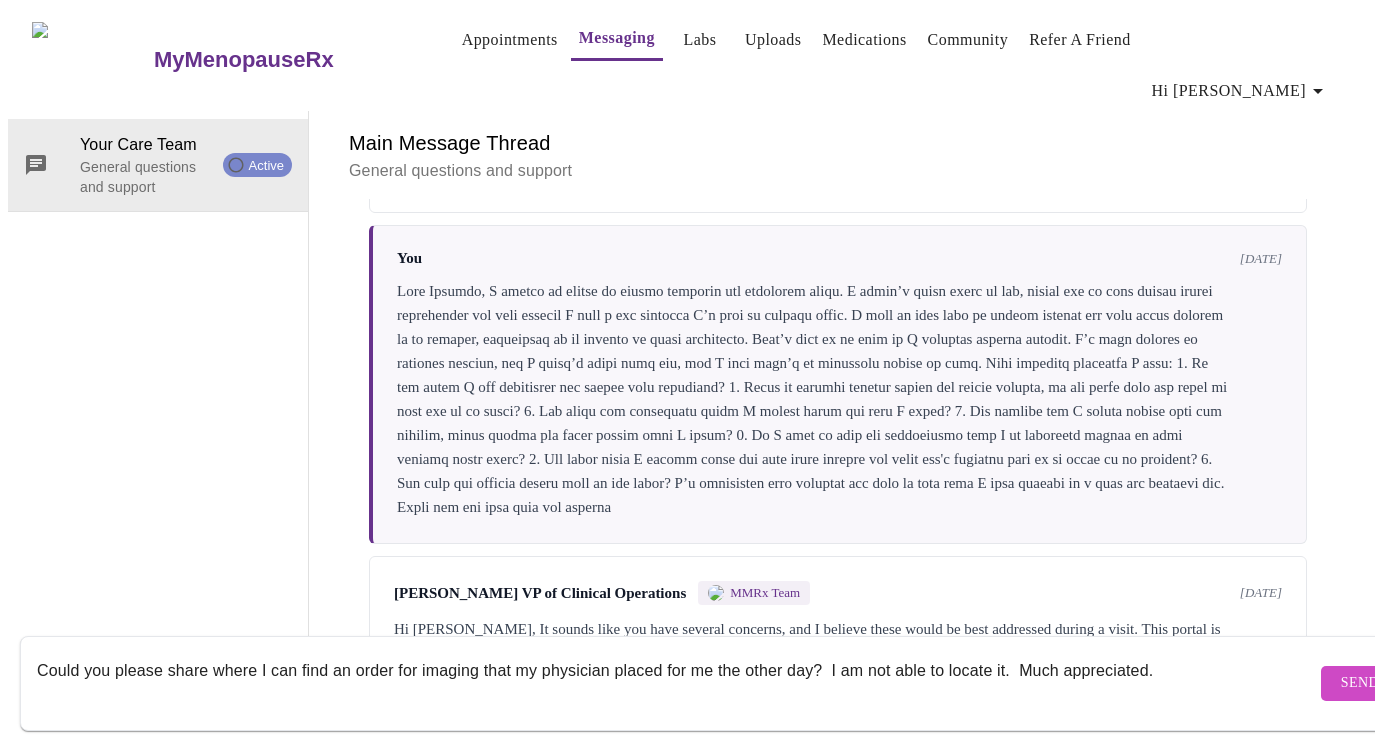 type on "Could you please share where I can find an order for imaging that my physician placed for me the other day?  I am not able to locate it.  Much appreciated." 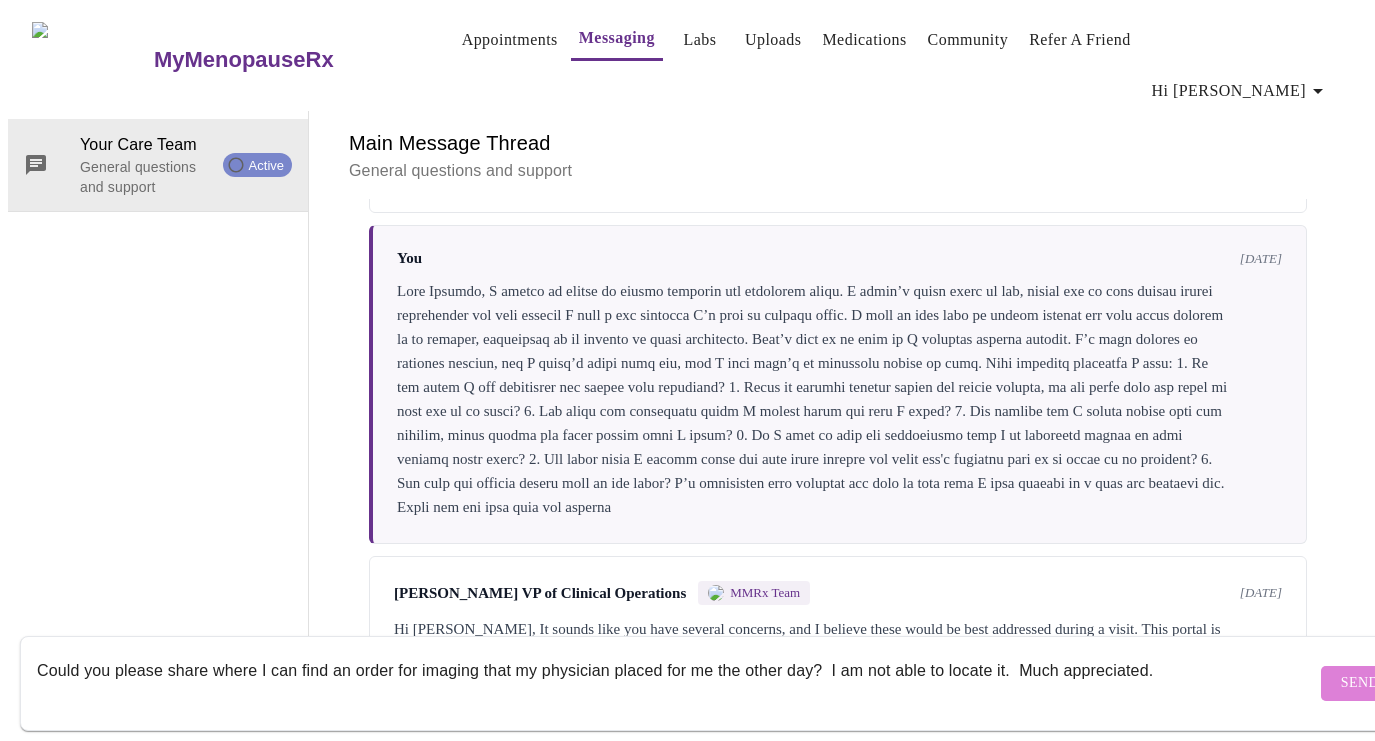 click on "Send" at bounding box center (1360, 683) 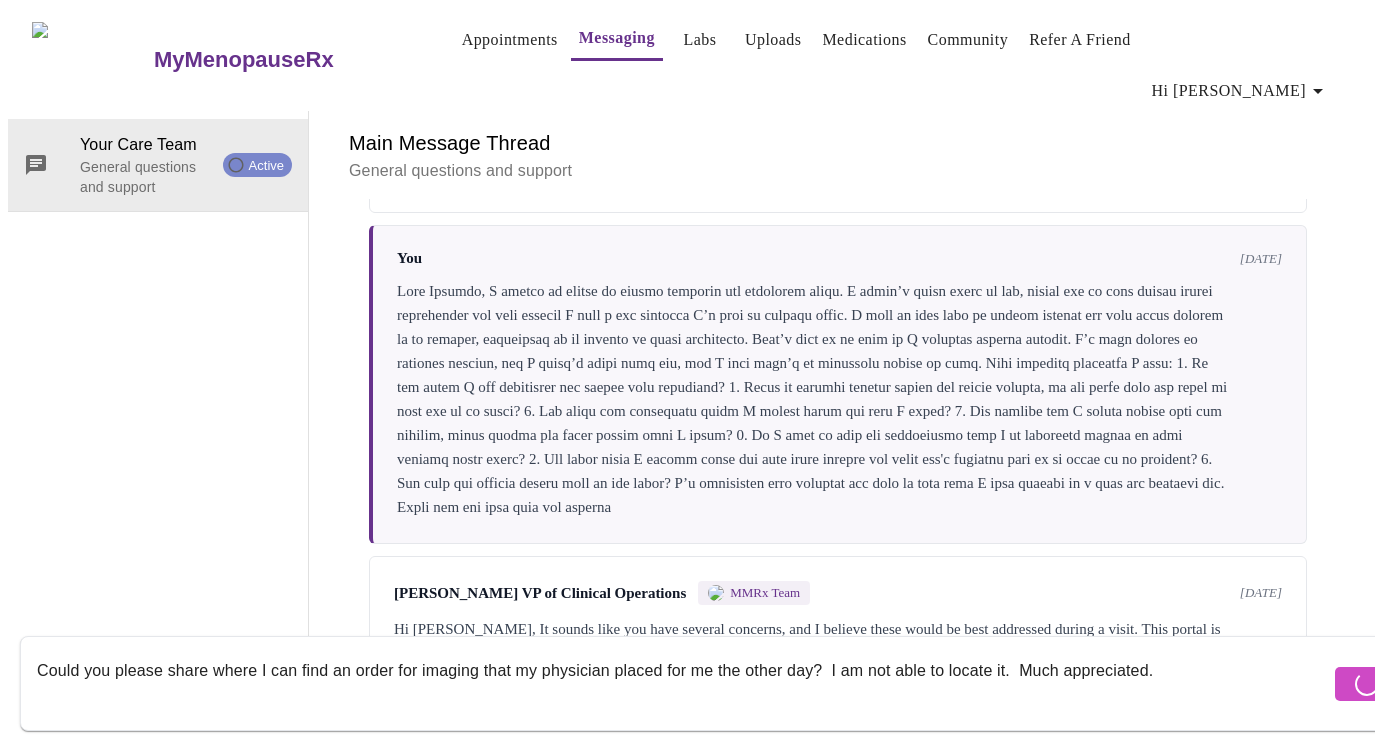 type 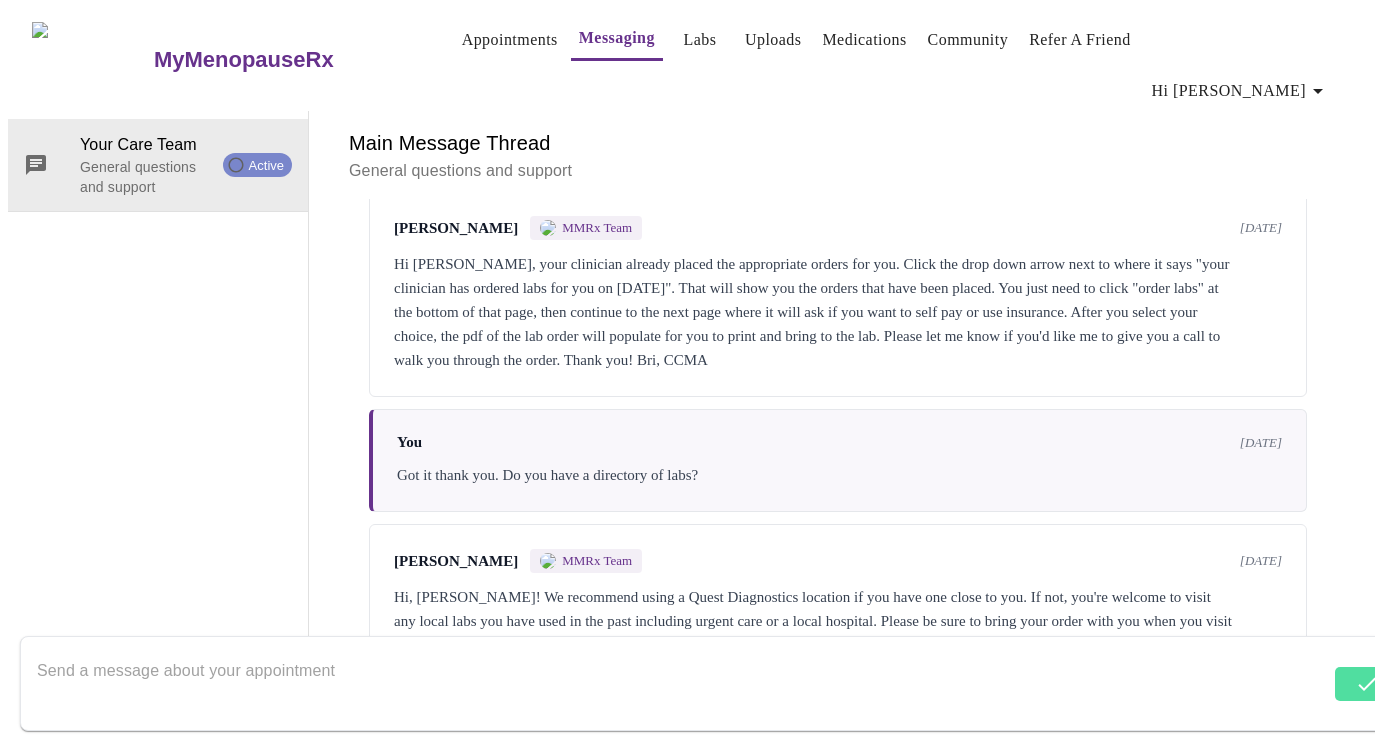 scroll, scrollTop: 96, scrollLeft: 0, axis: vertical 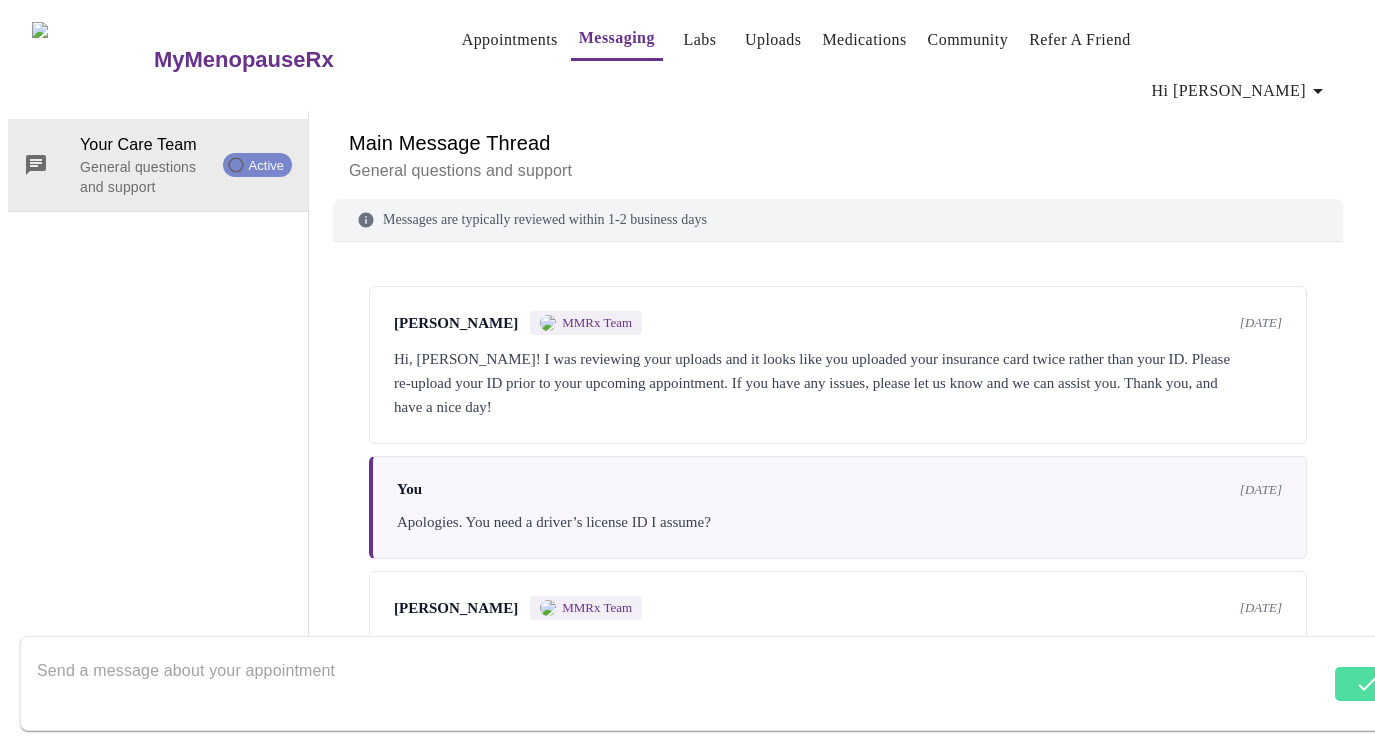 click on "Appointments" at bounding box center [510, 40] 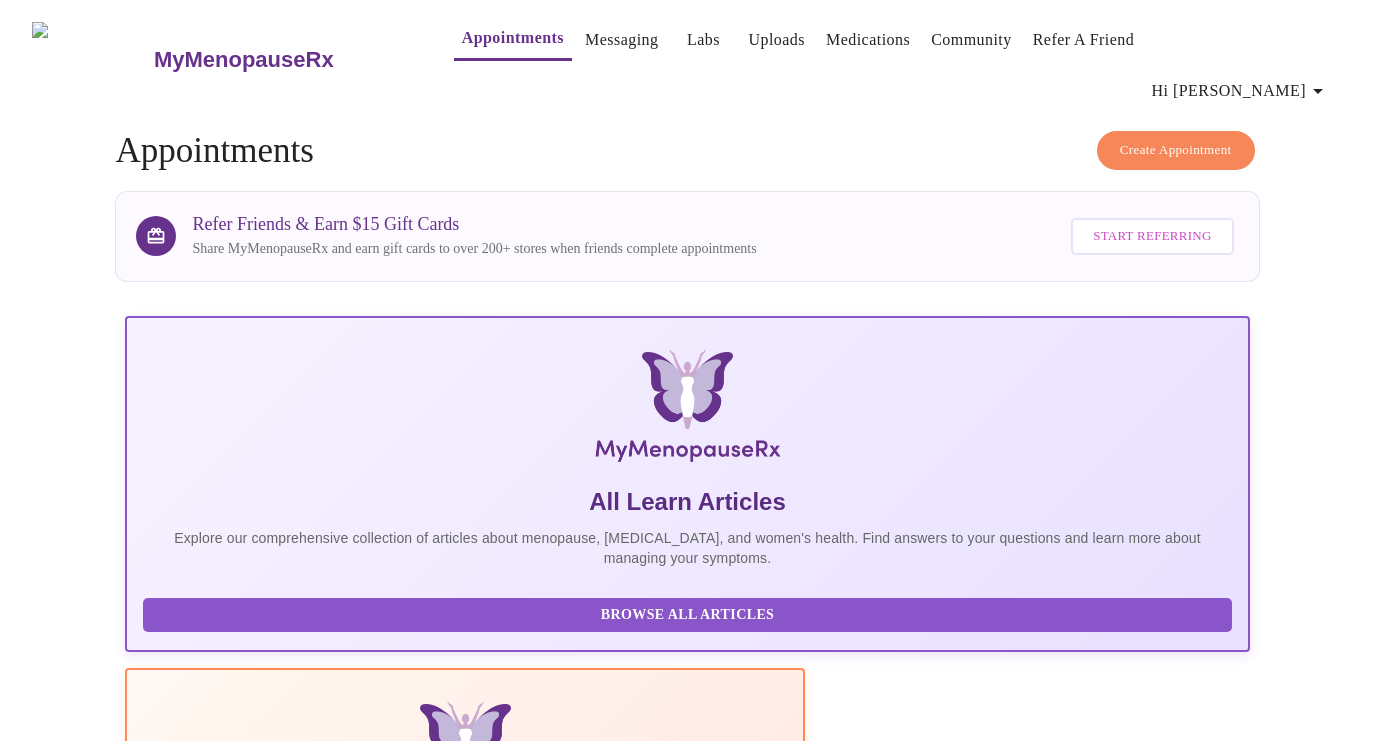 click on "Labs" at bounding box center (703, 40) 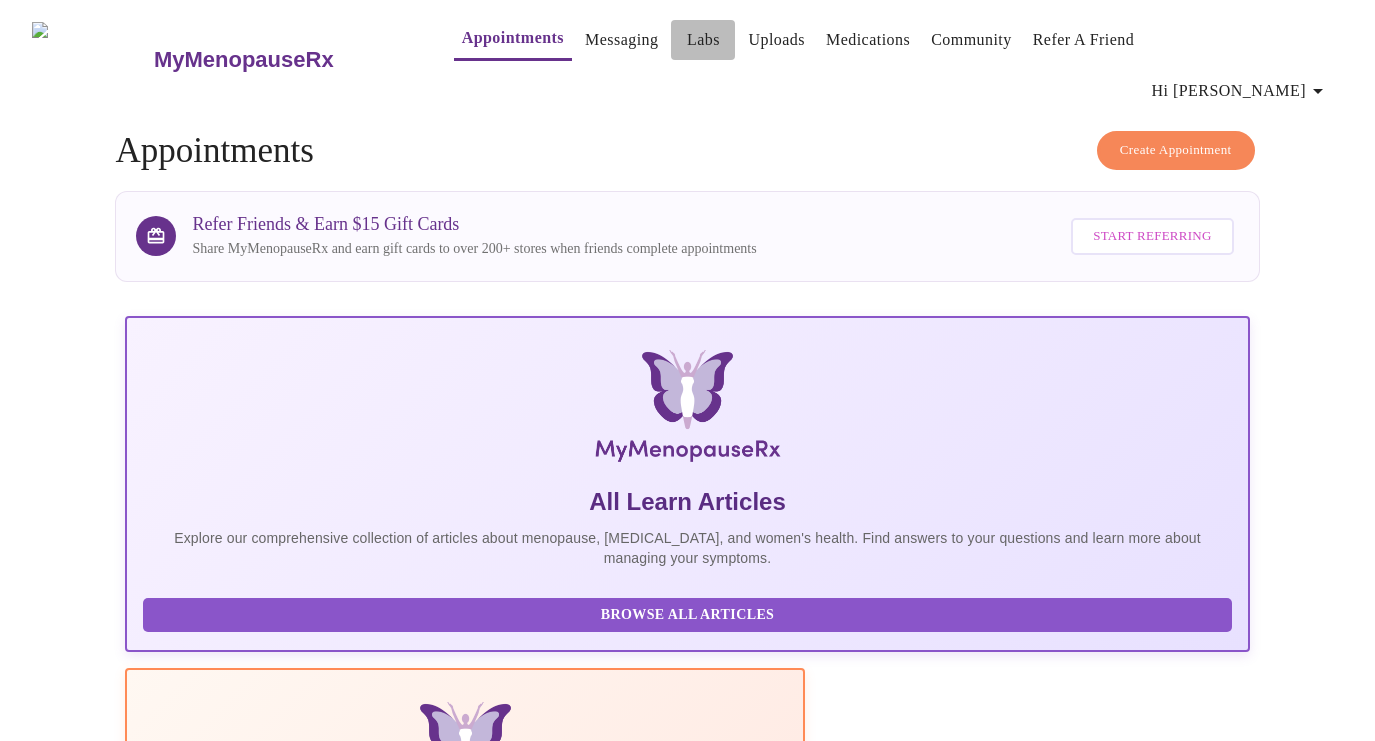 click on "Labs" at bounding box center (703, 40) 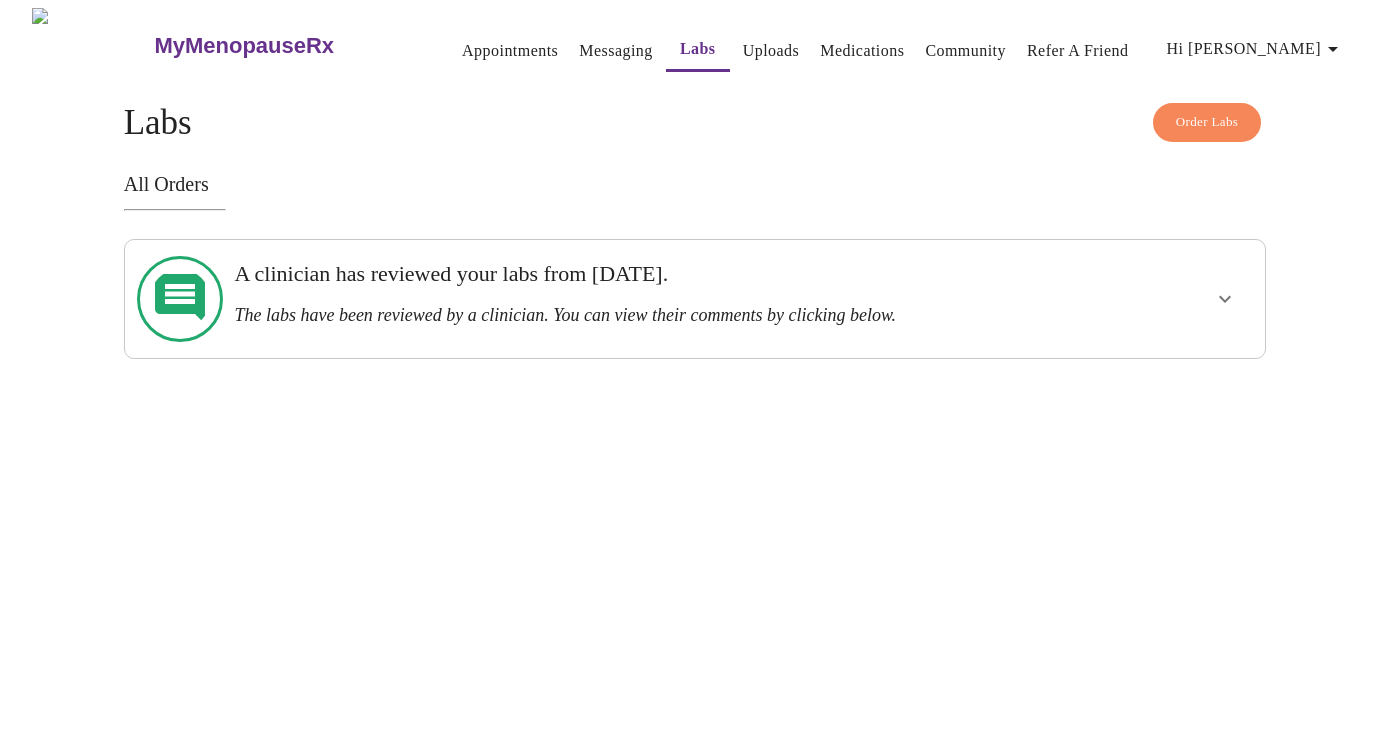 click on "Uploads" at bounding box center (771, 51) 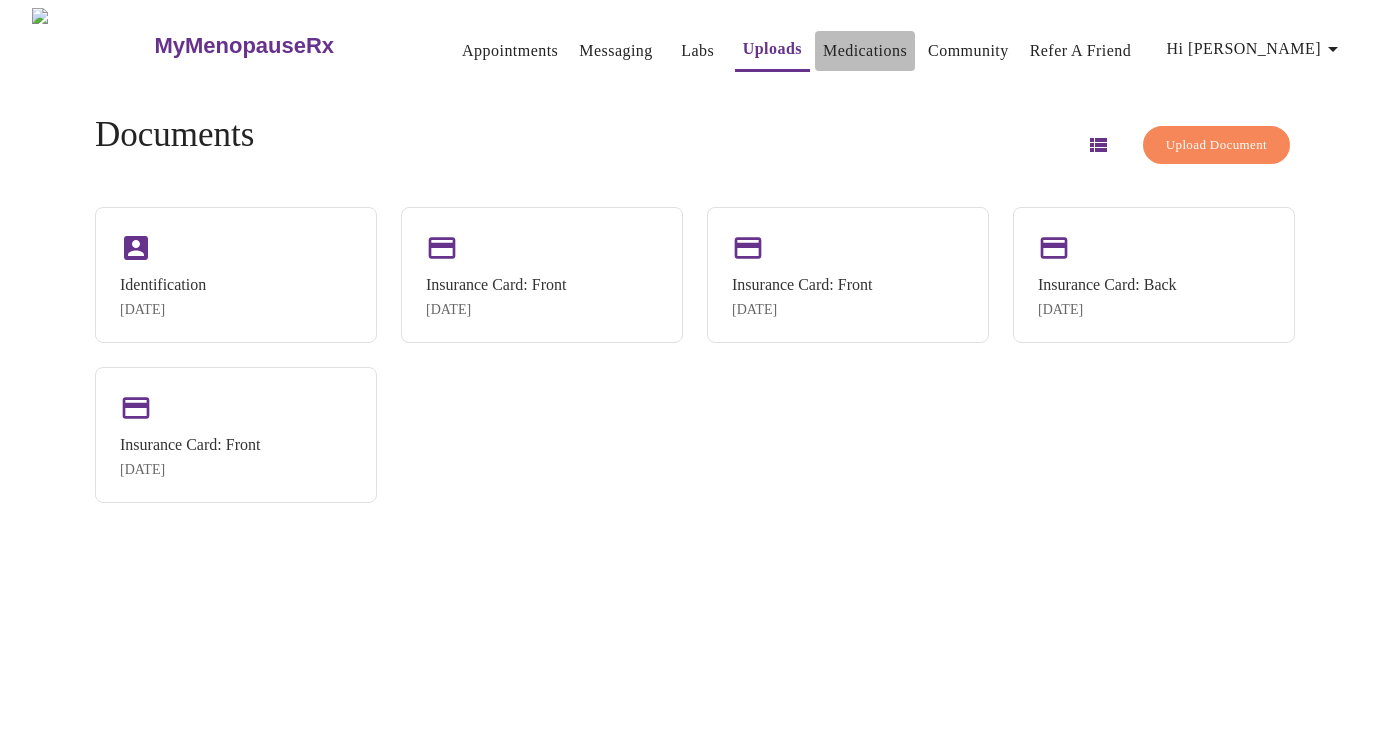 click on "Medications" at bounding box center [865, 51] 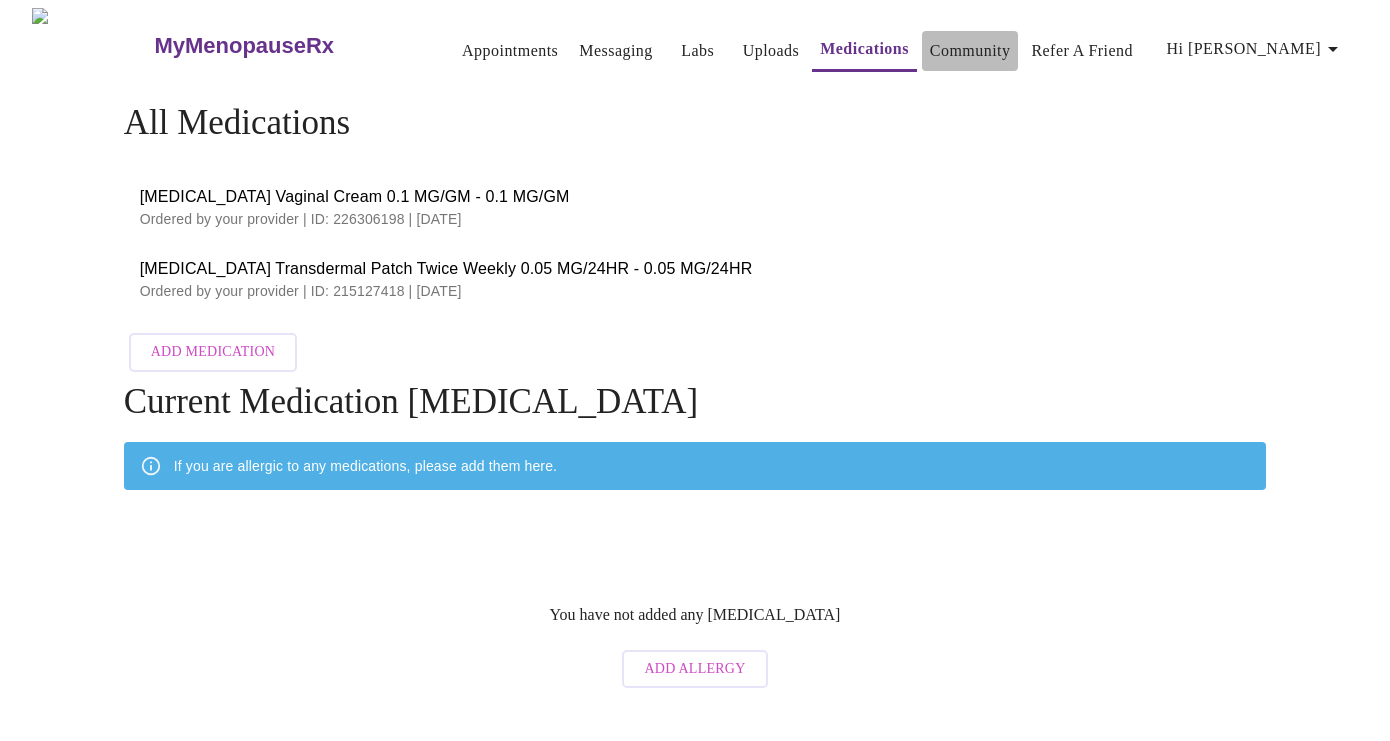 click on "Community" at bounding box center (970, 51) 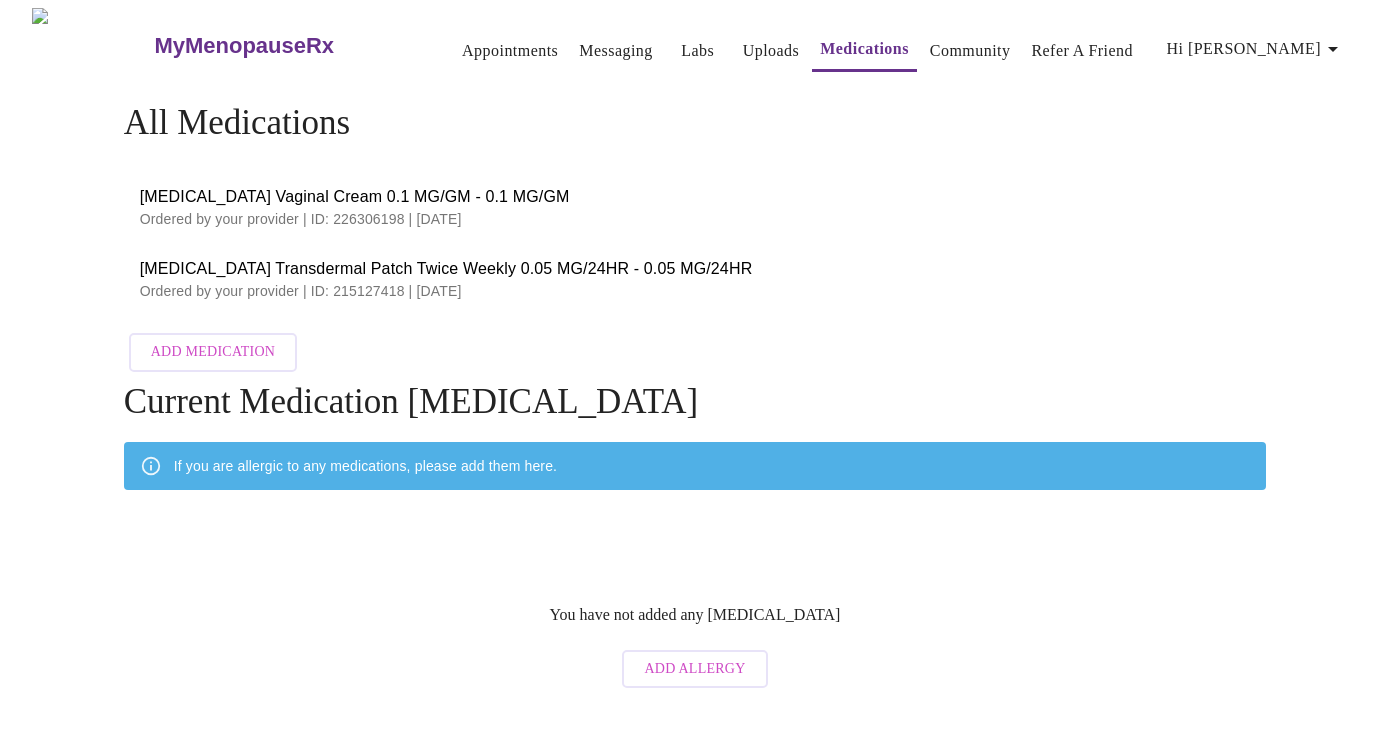 click on "Community" at bounding box center [970, 51] 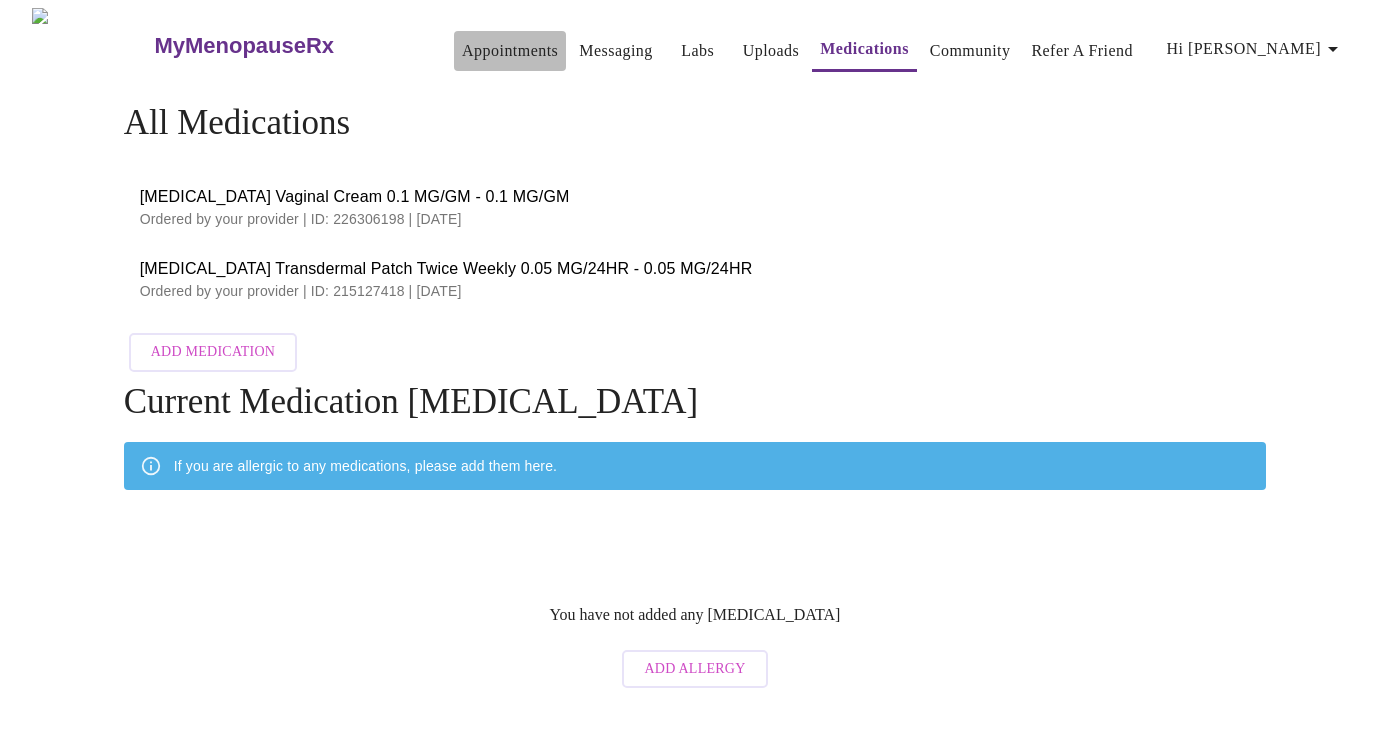 click on "Appointments" at bounding box center [510, 51] 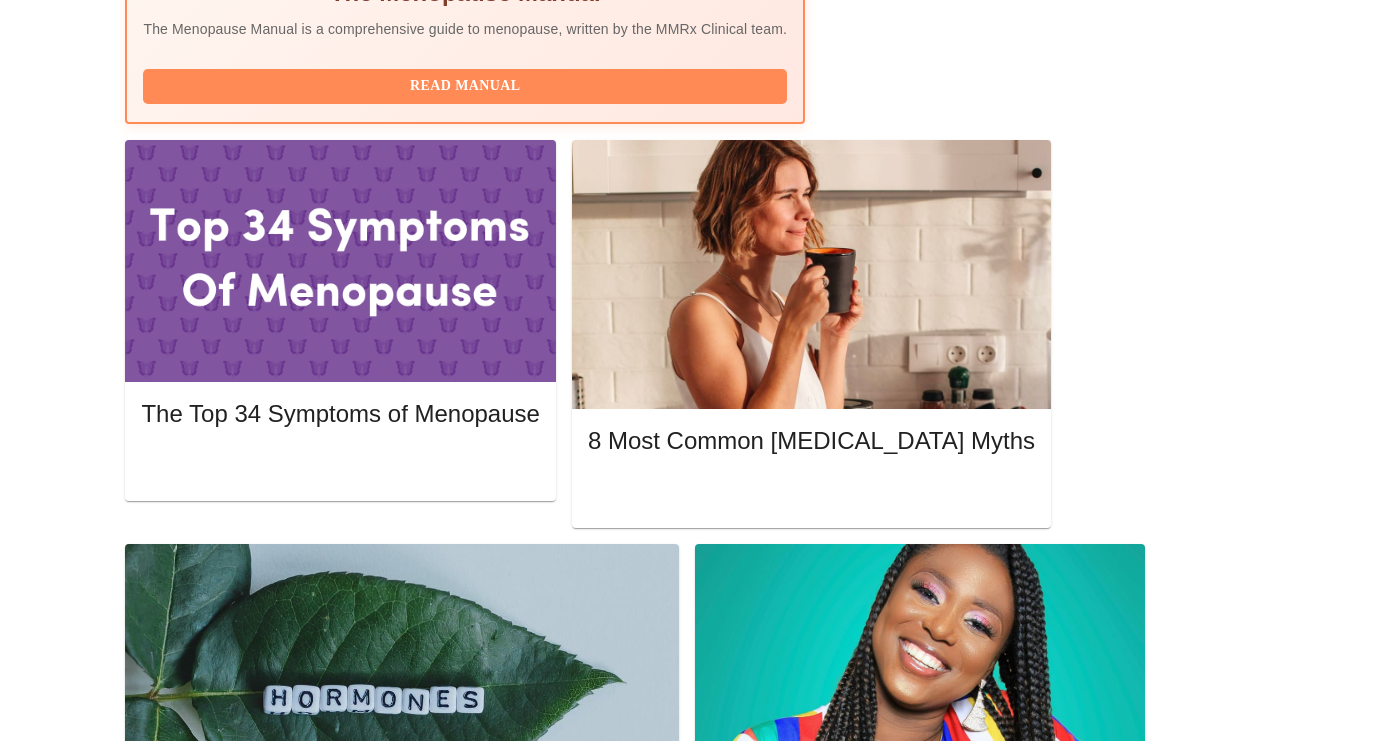 scroll, scrollTop: 0, scrollLeft: 0, axis: both 